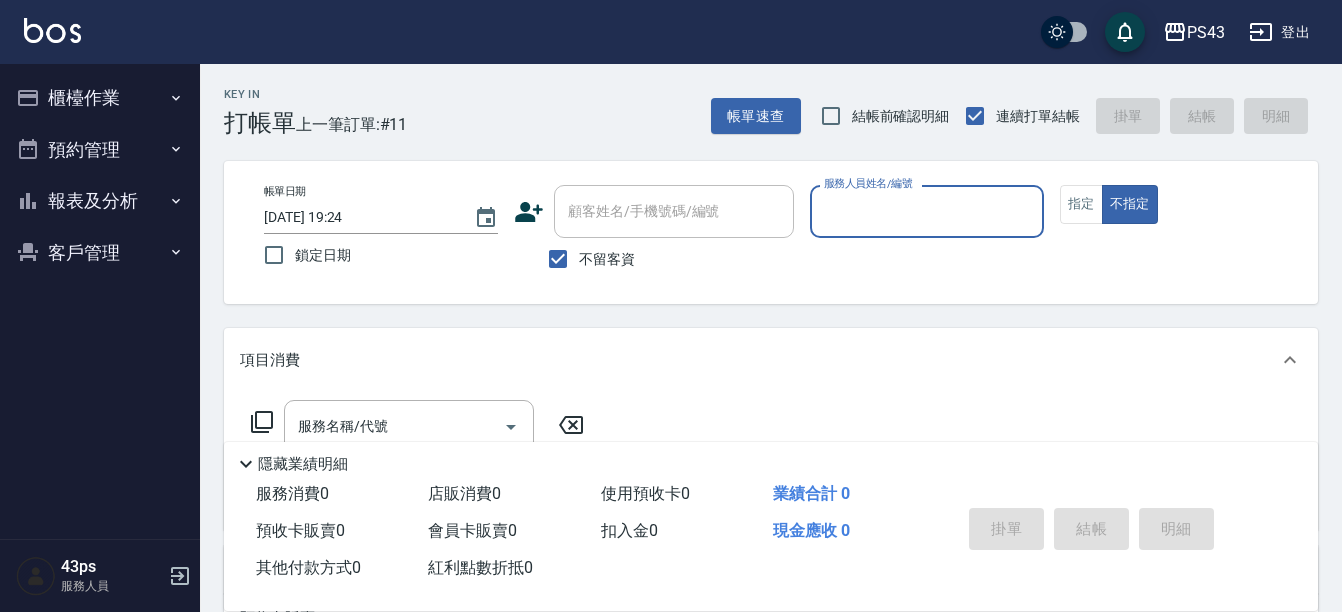 scroll, scrollTop: 0, scrollLeft: 0, axis: both 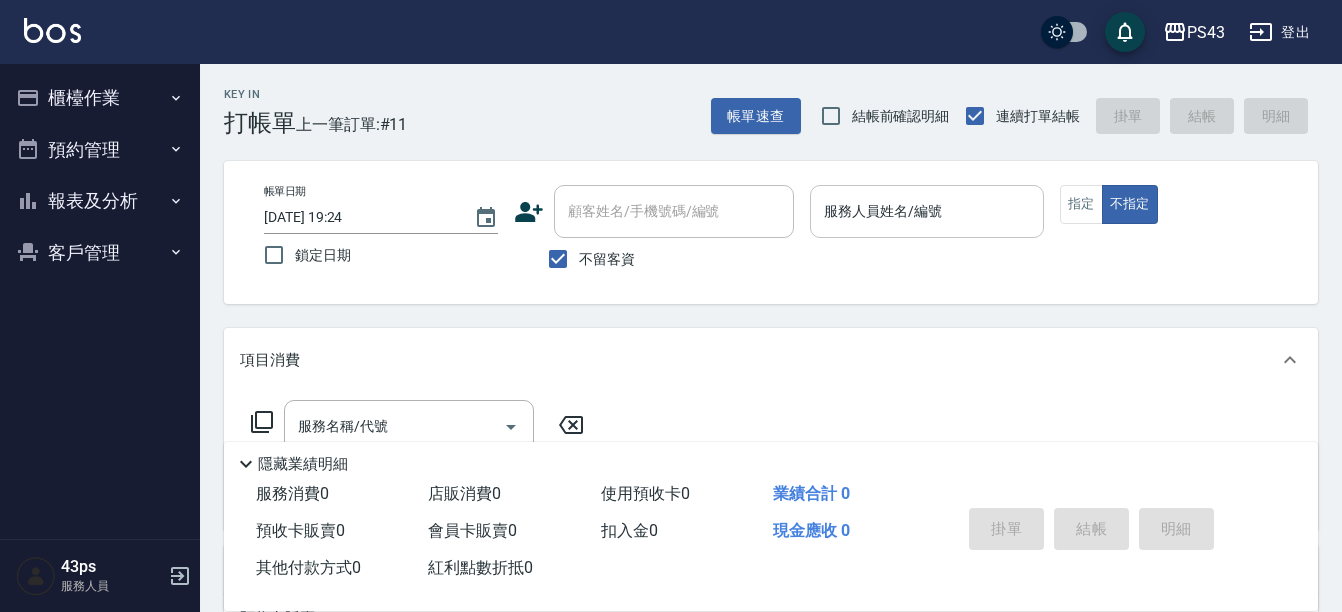 drag, startPoint x: 855, startPoint y: 274, endPoint x: 821, endPoint y: 223, distance: 61.294373 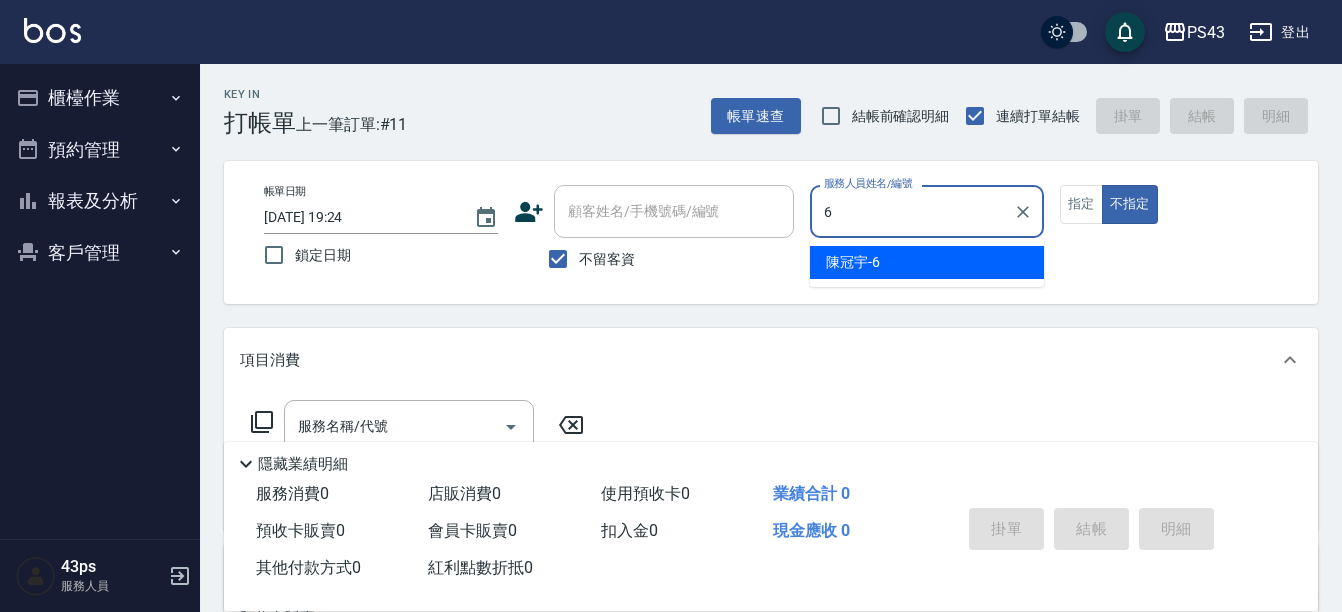 type on "[PERSON_NAME]-6" 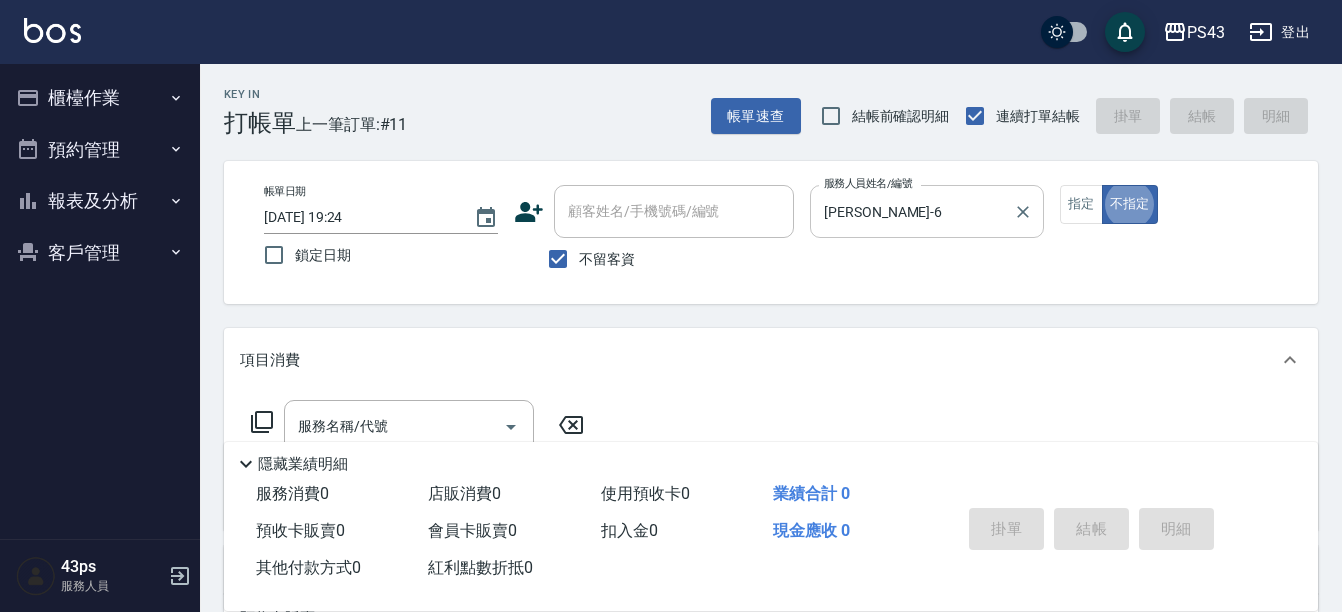 type on "false" 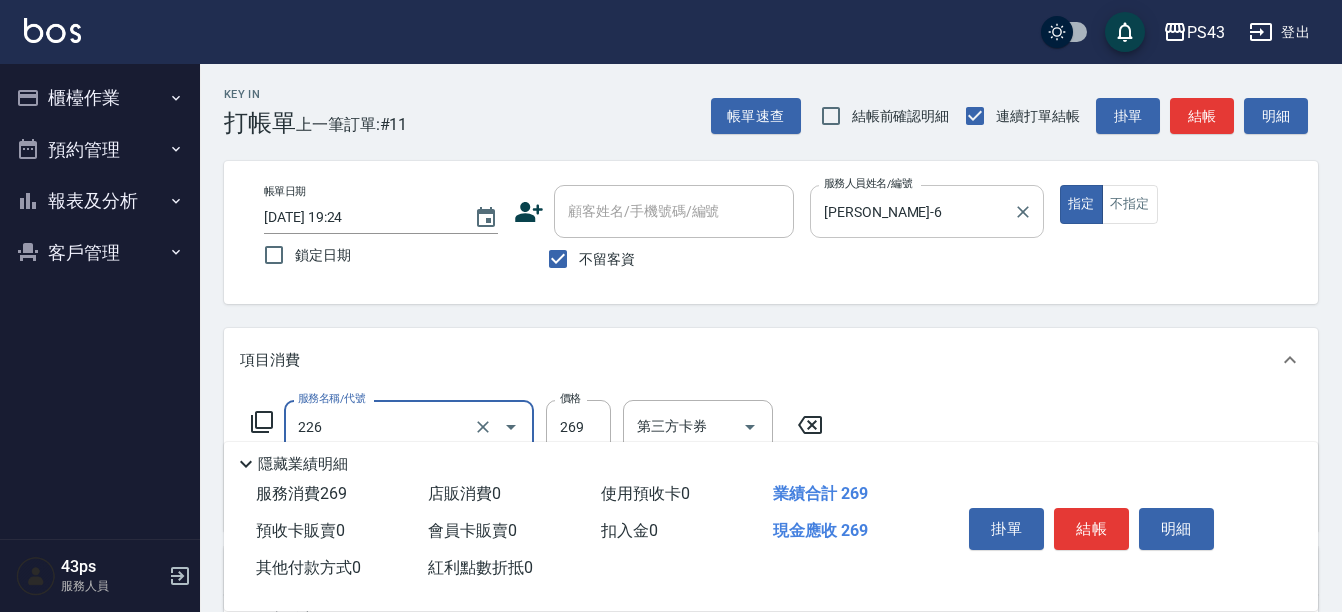 type on "洗剪269(226)" 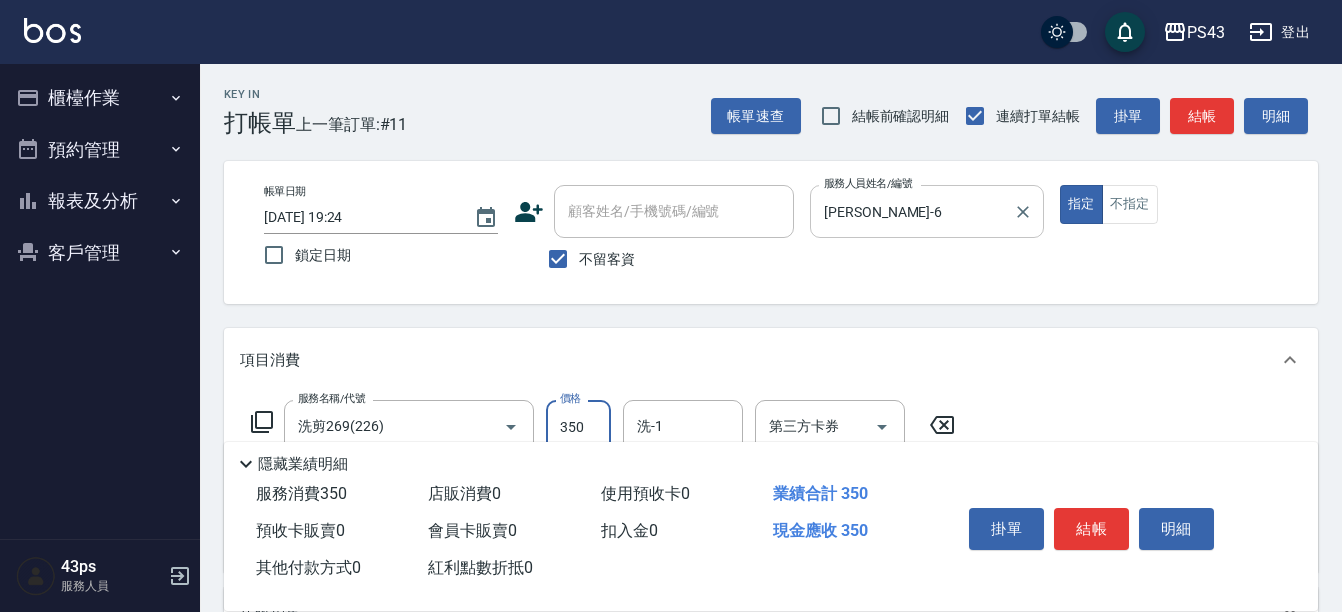 type on "350" 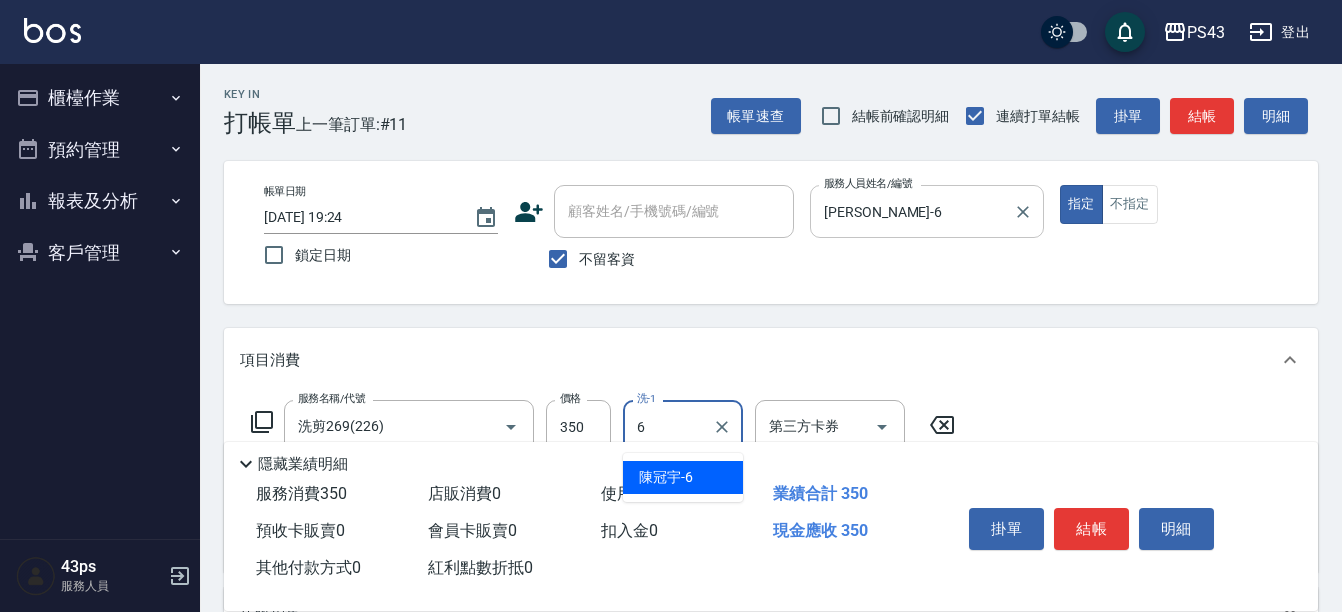 type on "[PERSON_NAME]-6" 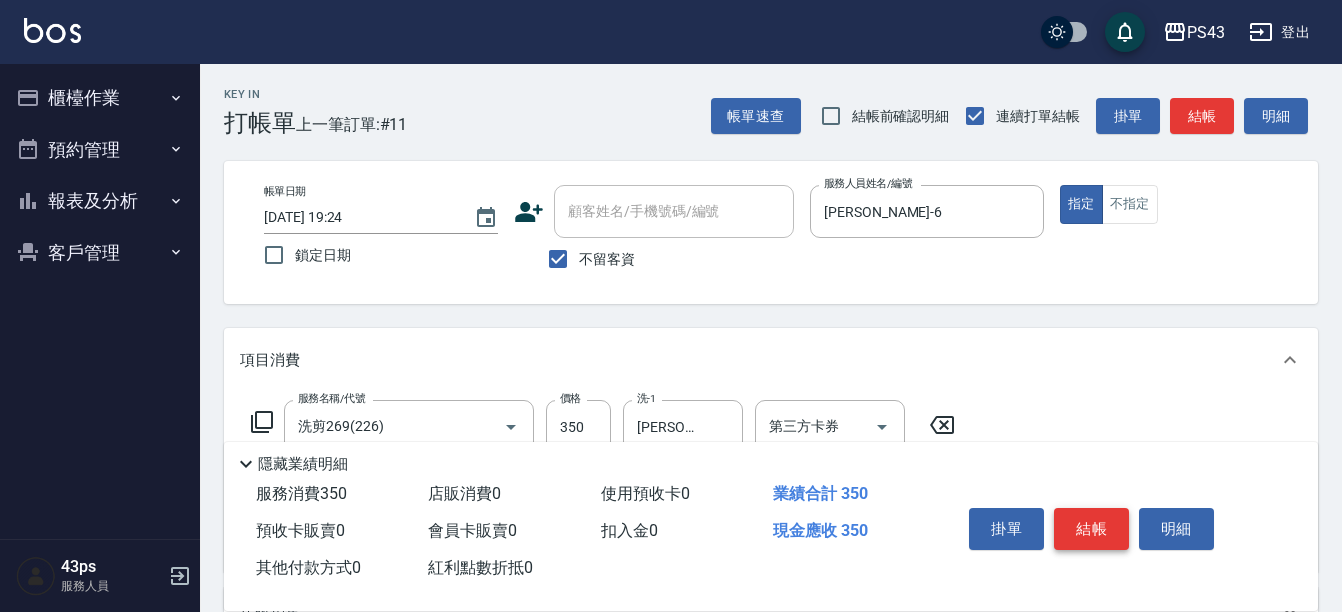 click on "結帳" at bounding box center (1091, 529) 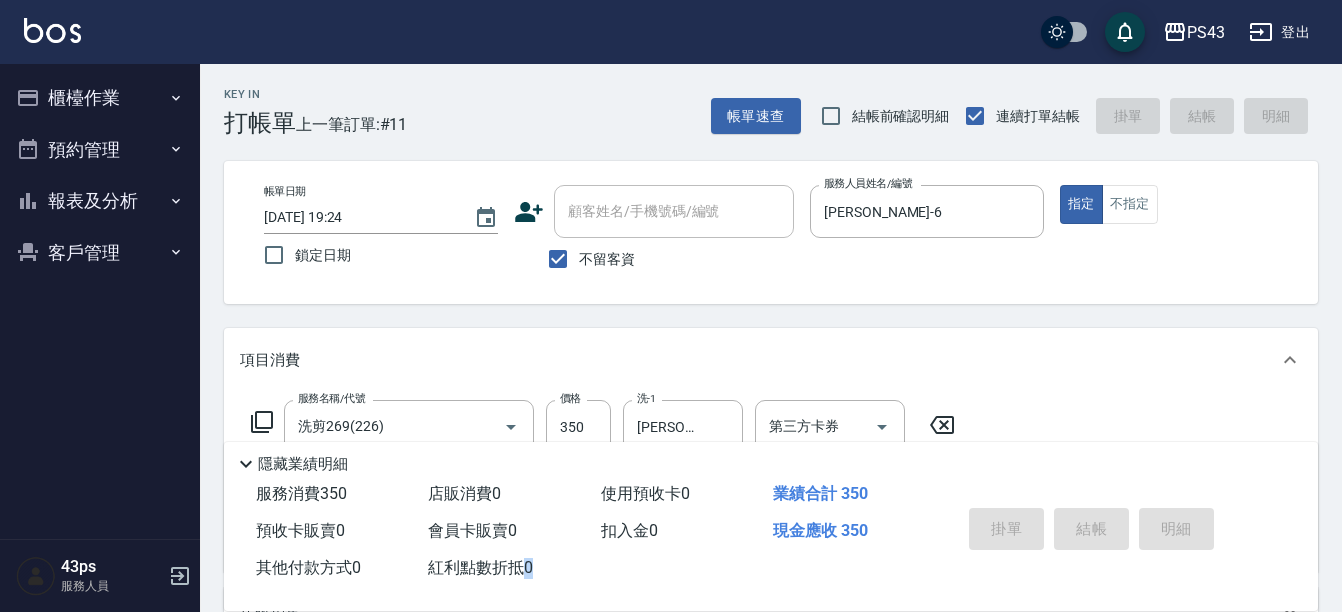 type on "[DATE] 21:43" 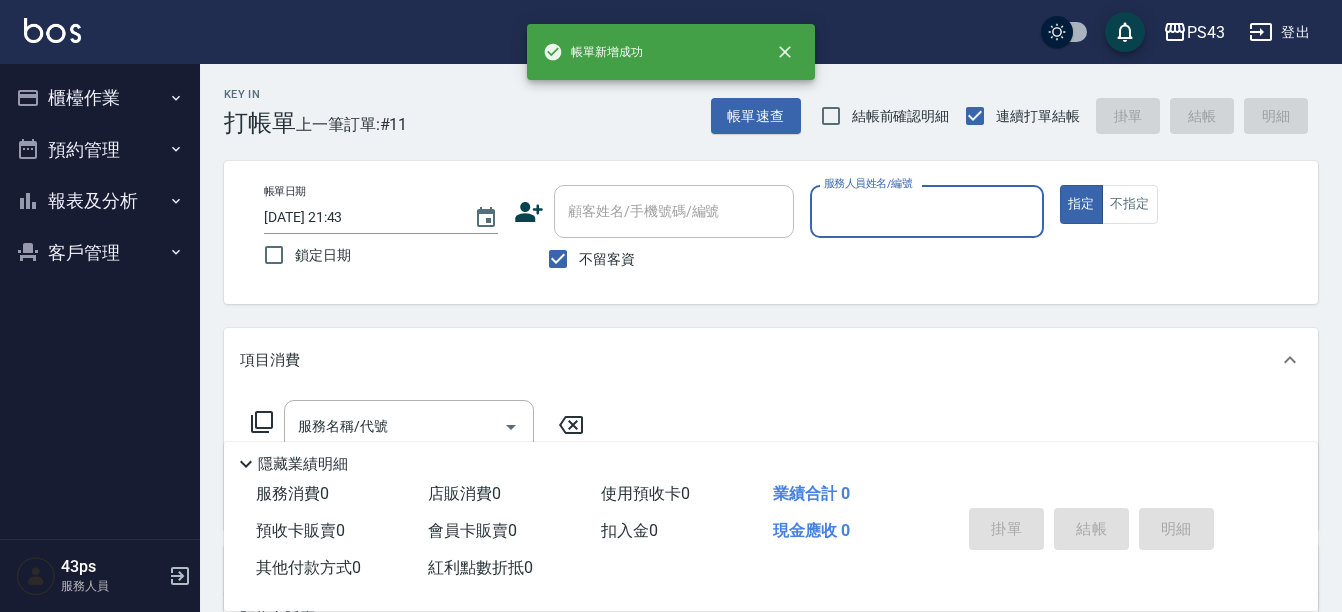 click on "掛單 結帳 明細" at bounding box center (1091, 531) 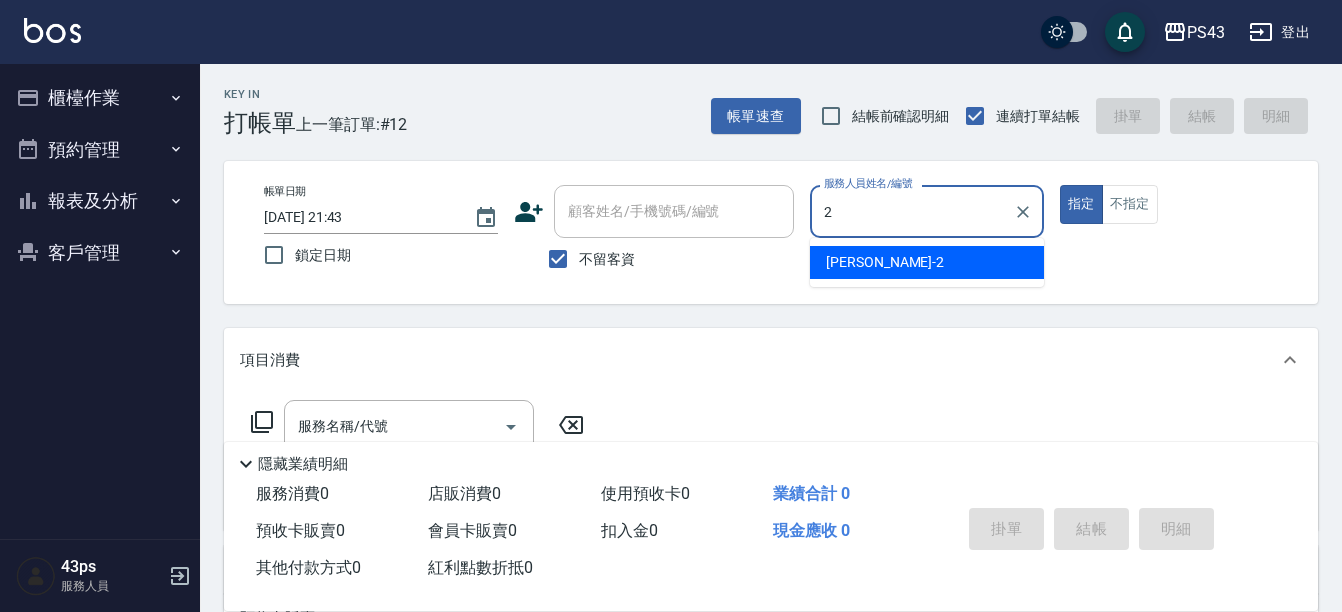 type on "安肯-2" 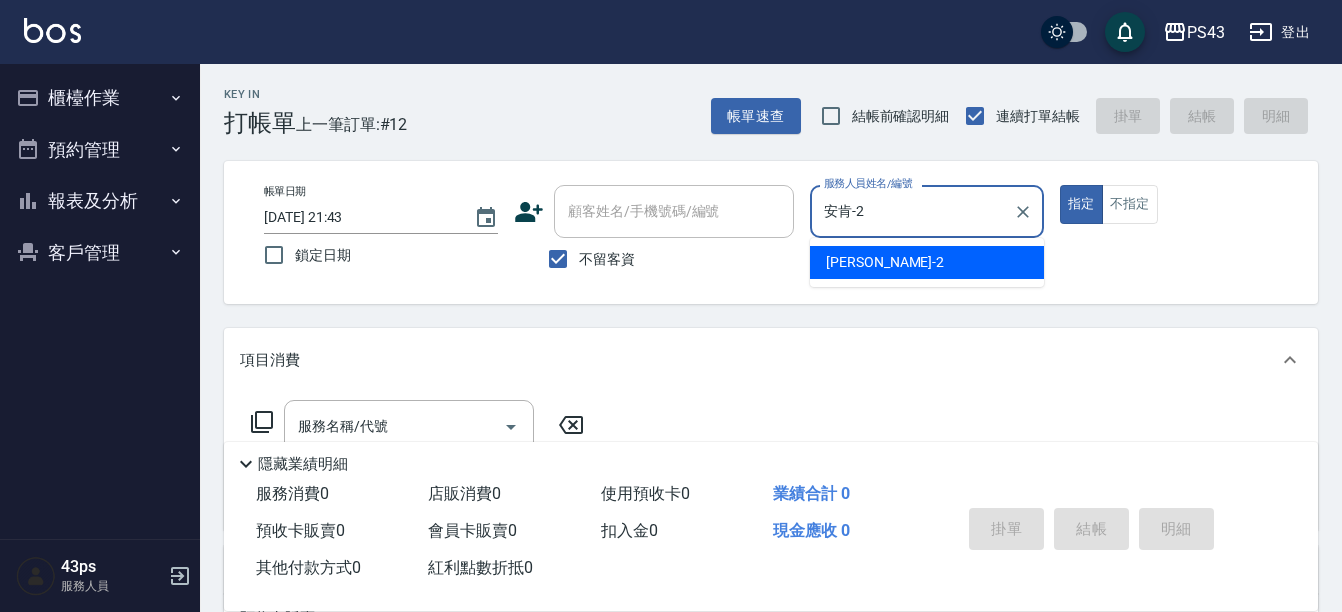 type on "true" 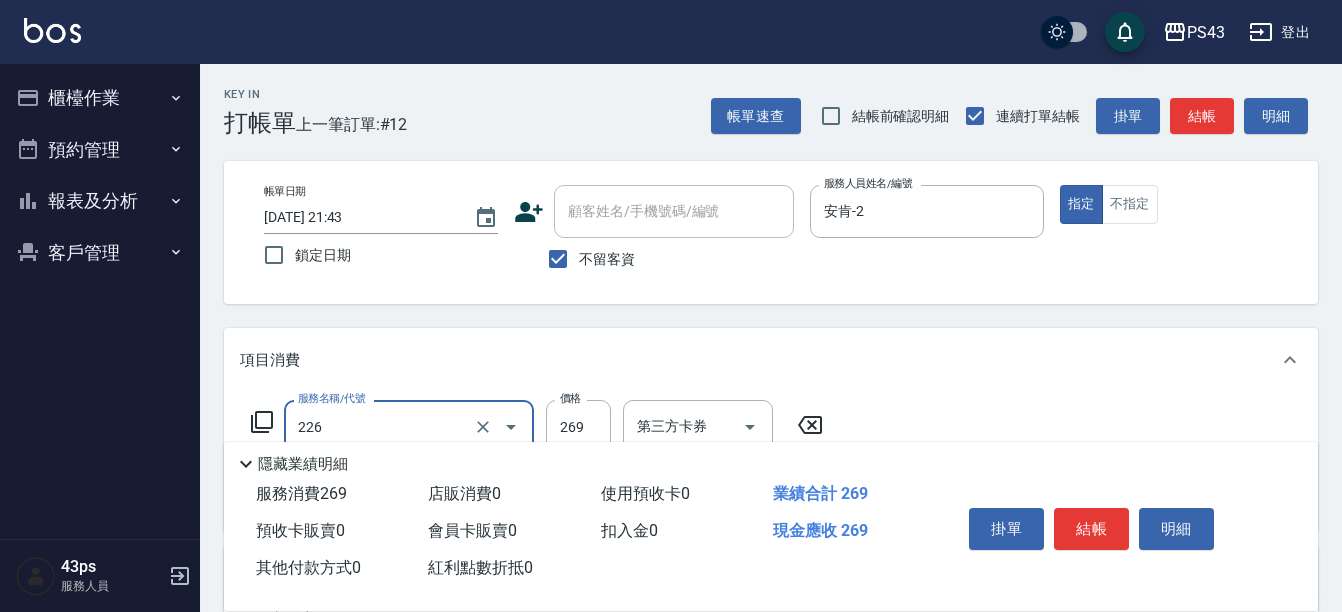 type on "洗剪269(226)" 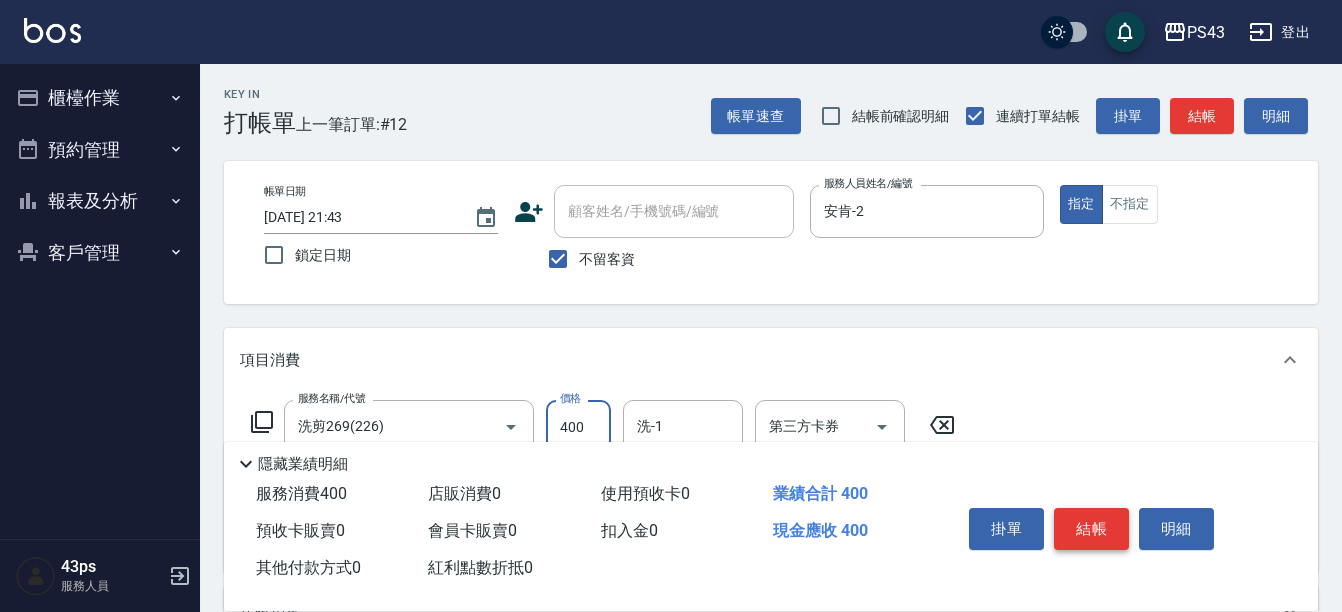 type on "400" 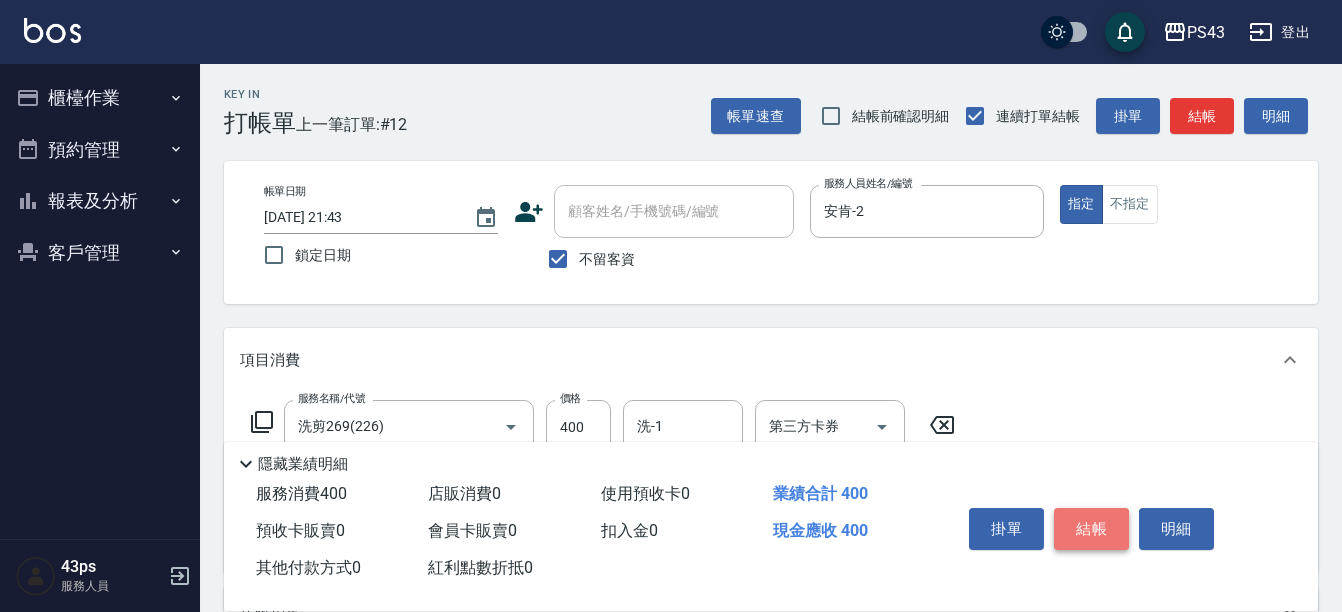 click on "結帳" at bounding box center (1091, 529) 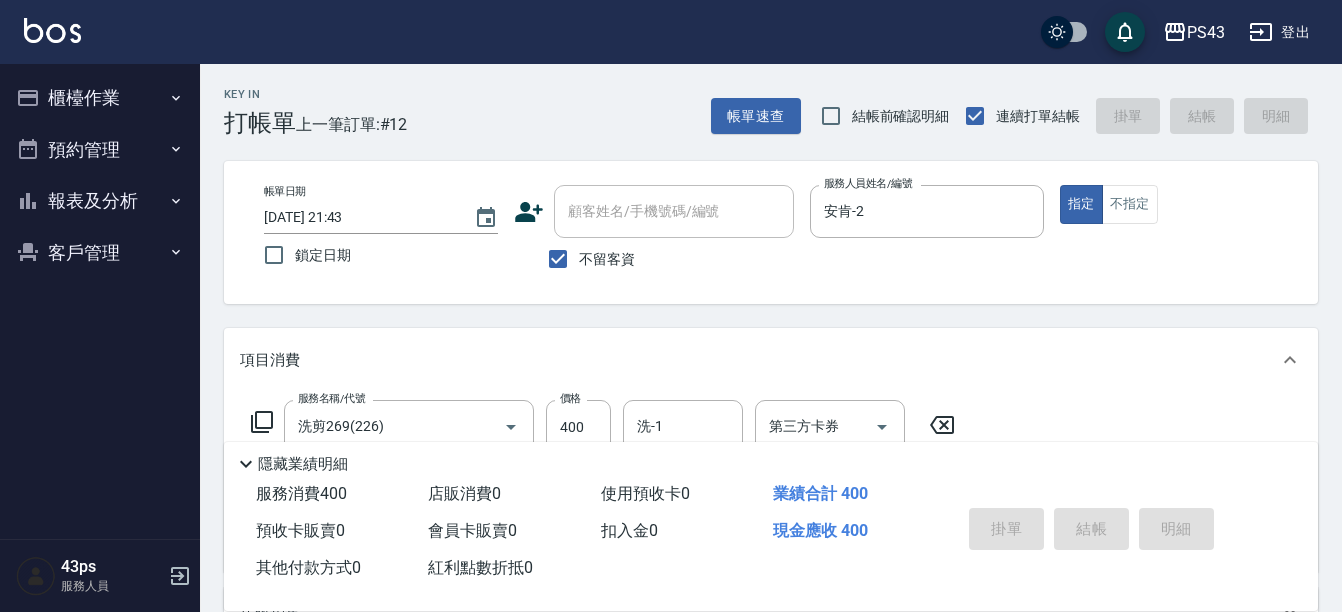 type 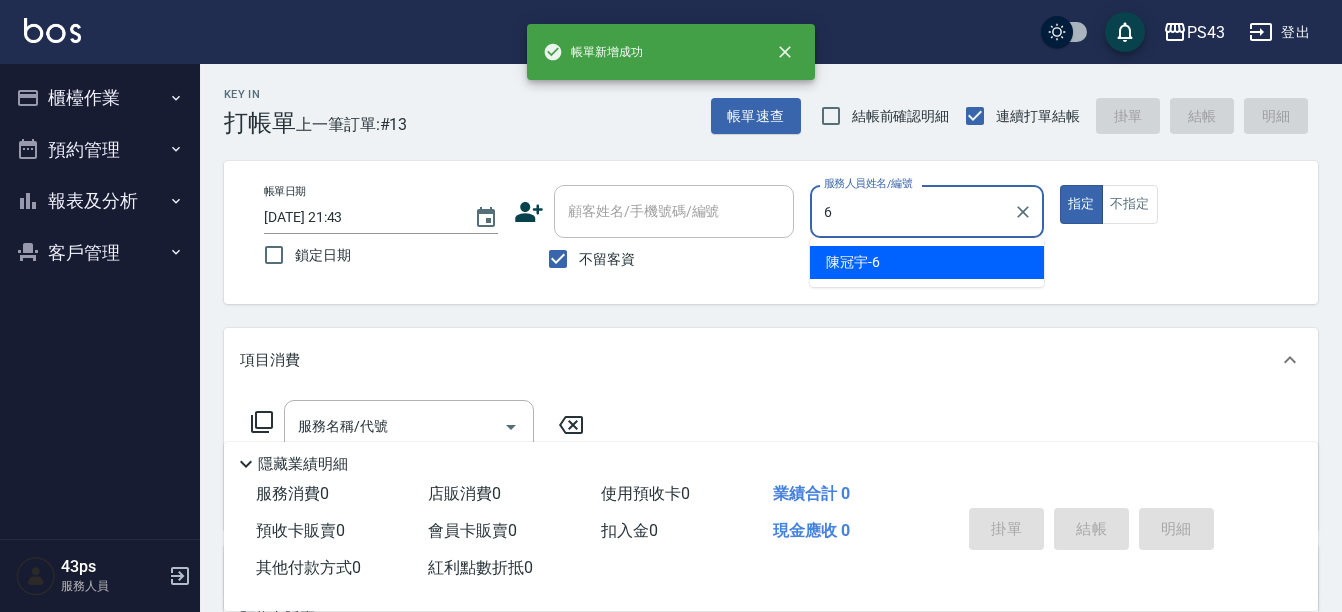type on "[PERSON_NAME]-6" 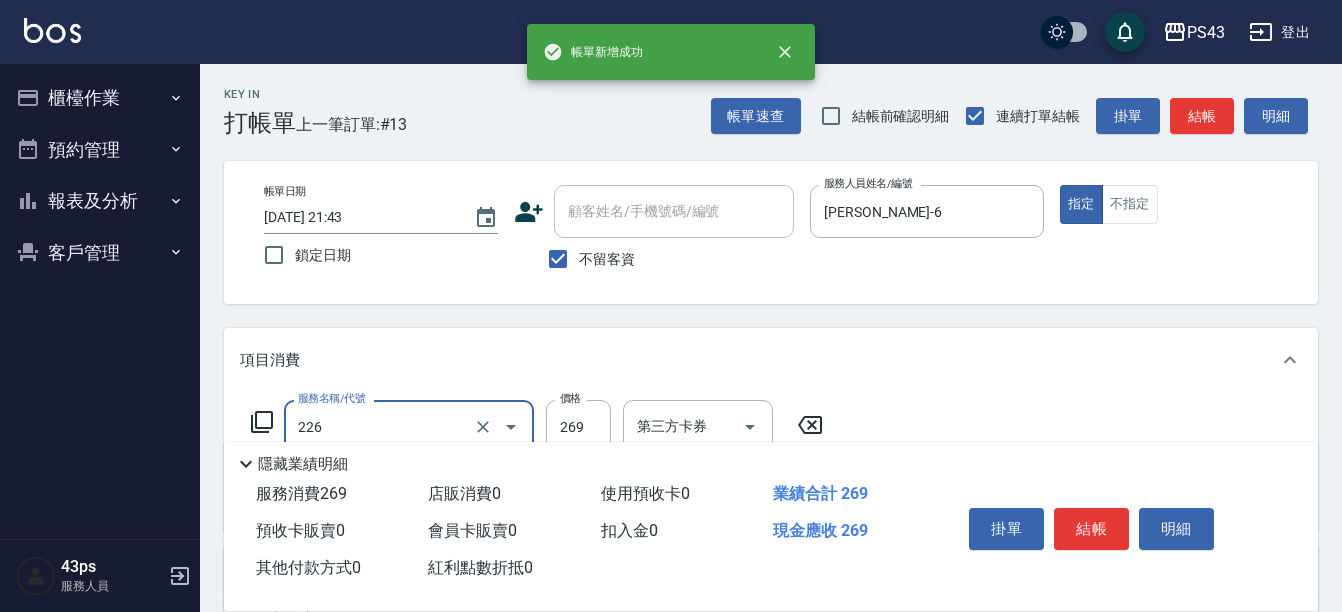 type on "洗剪269(226)" 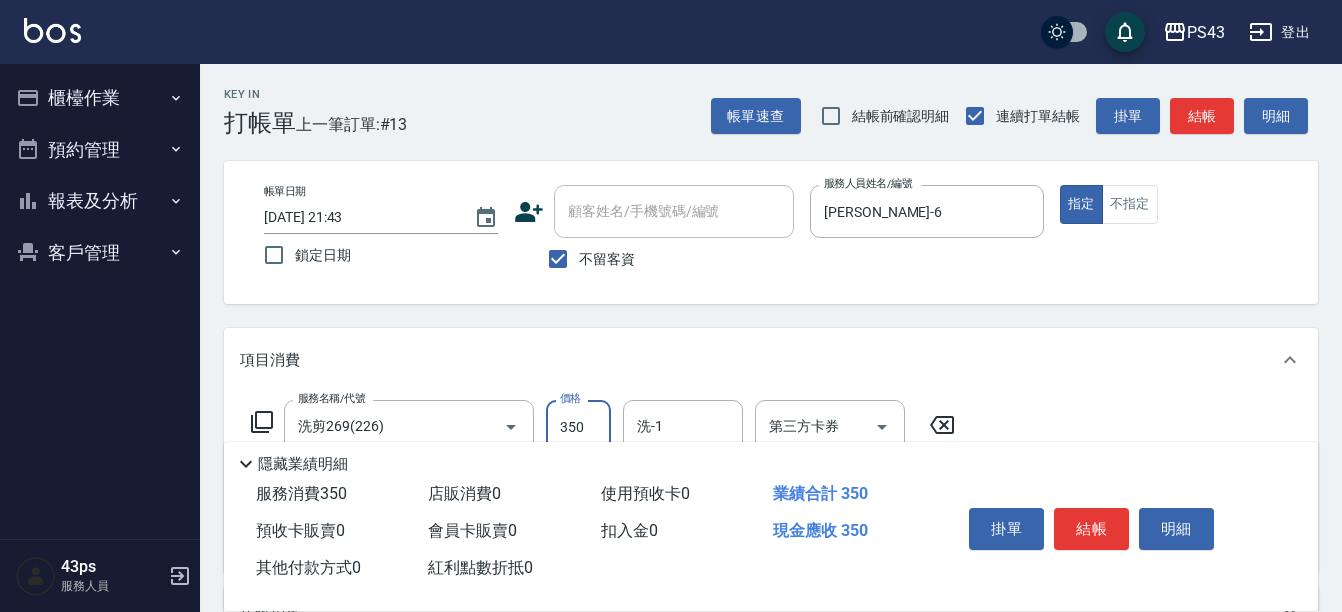 type on "350" 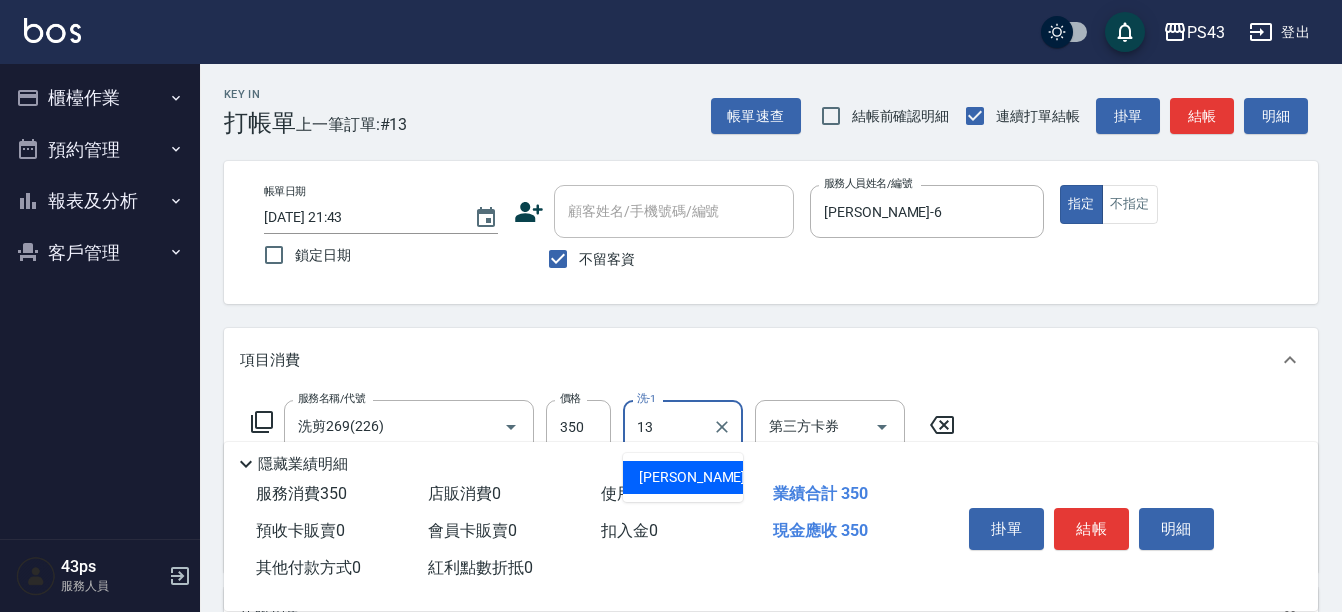 type on "[PERSON_NAME]13" 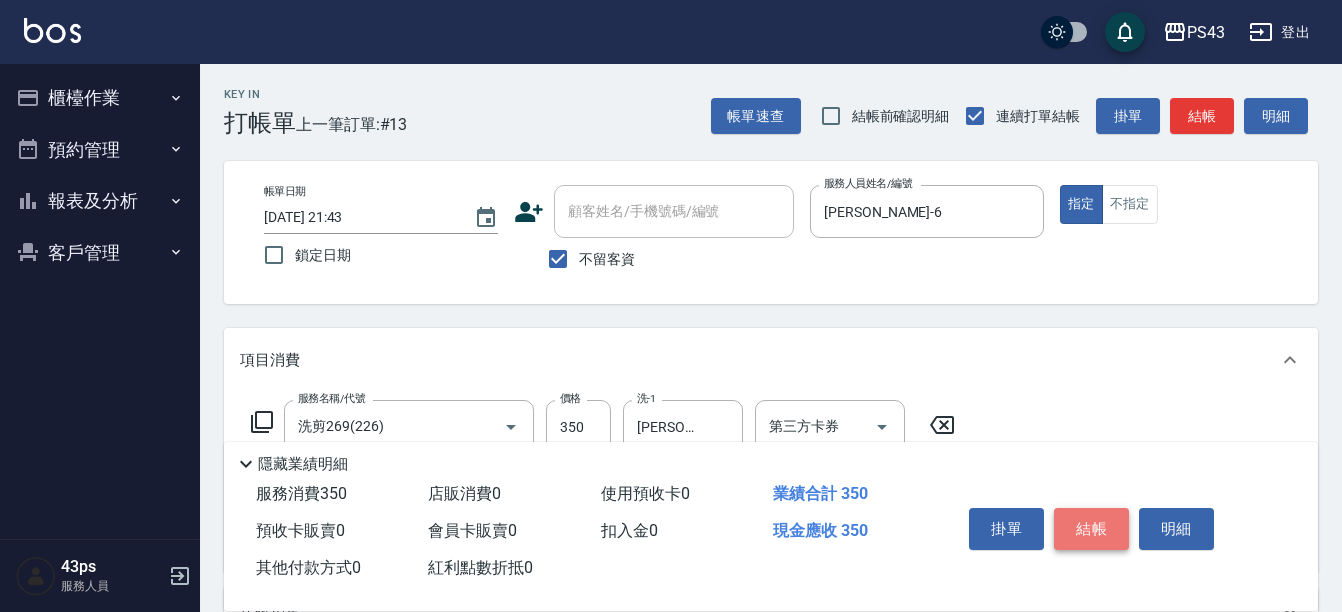 click on "結帳" at bounding box center (1091, 529) 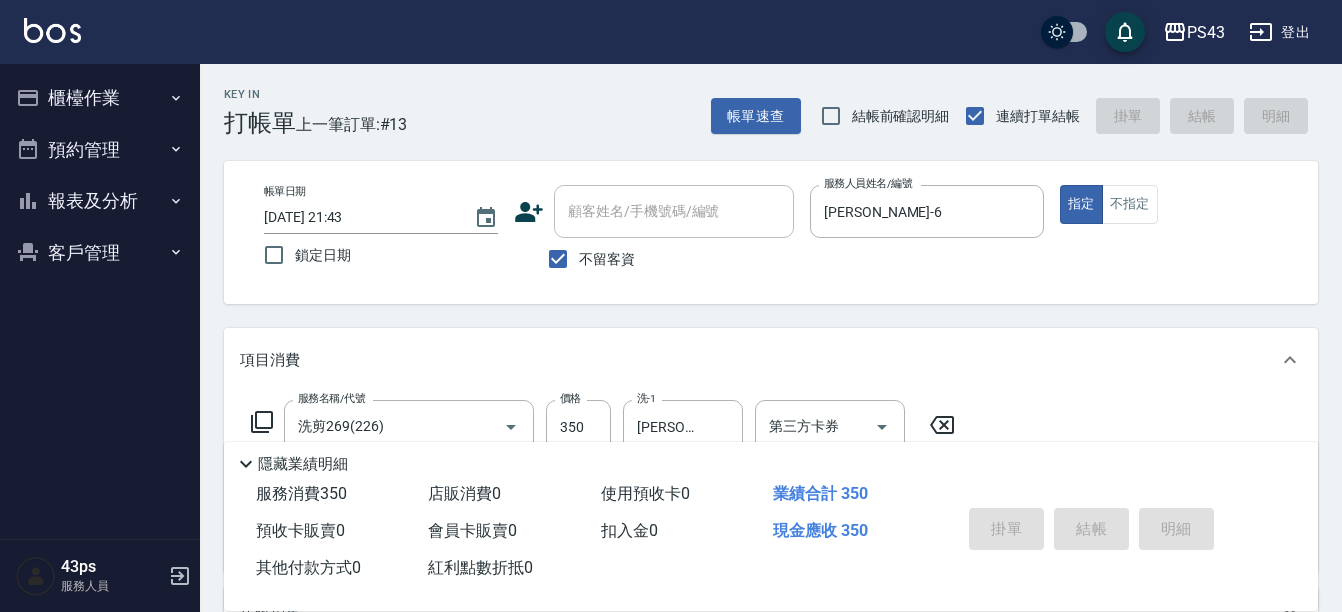 type on "[DATE] 21:44" 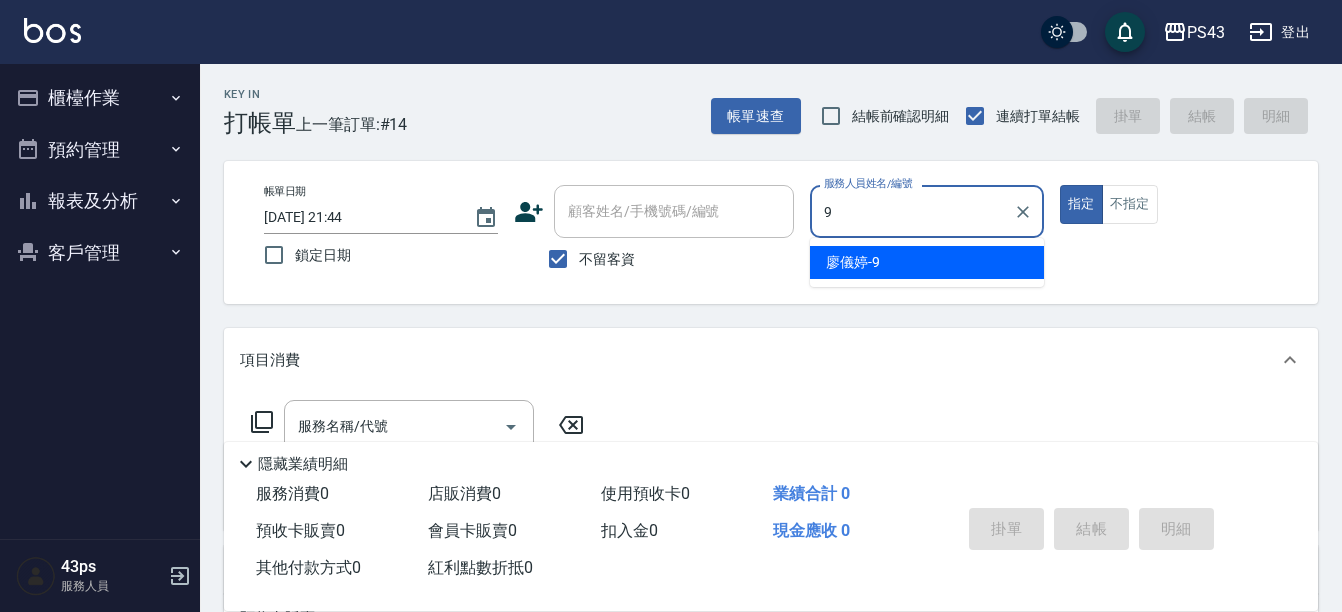 type on "[PERSON_NAME]-9" 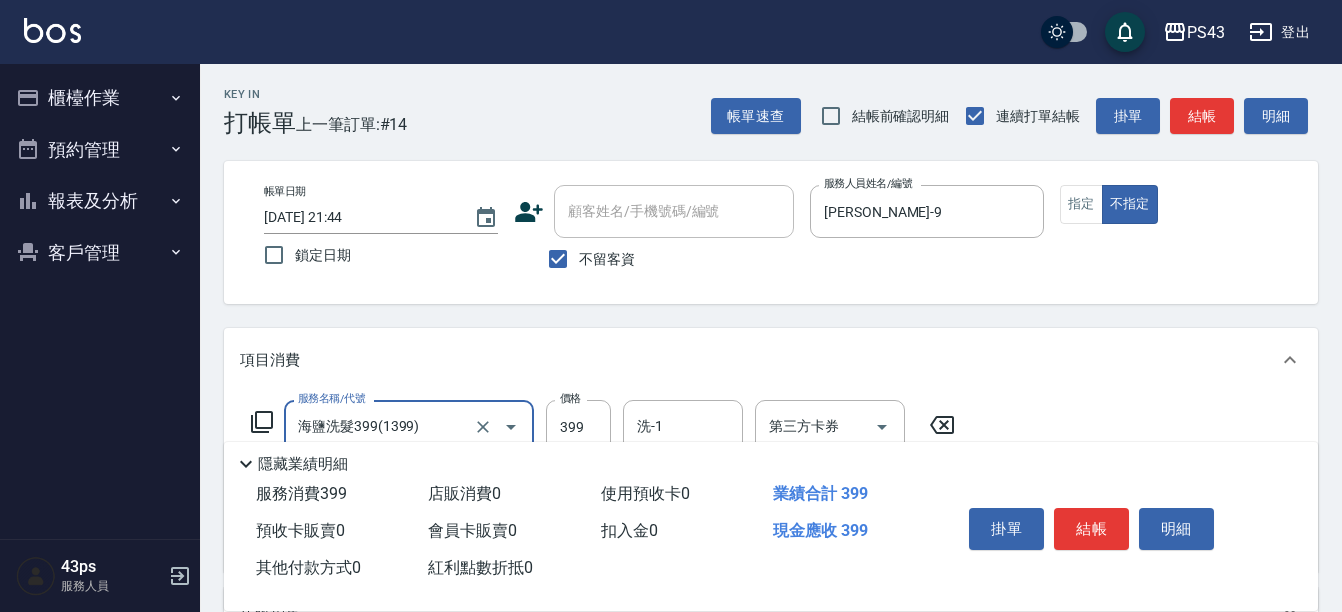 type on "海鹽洗髮399(1399)" 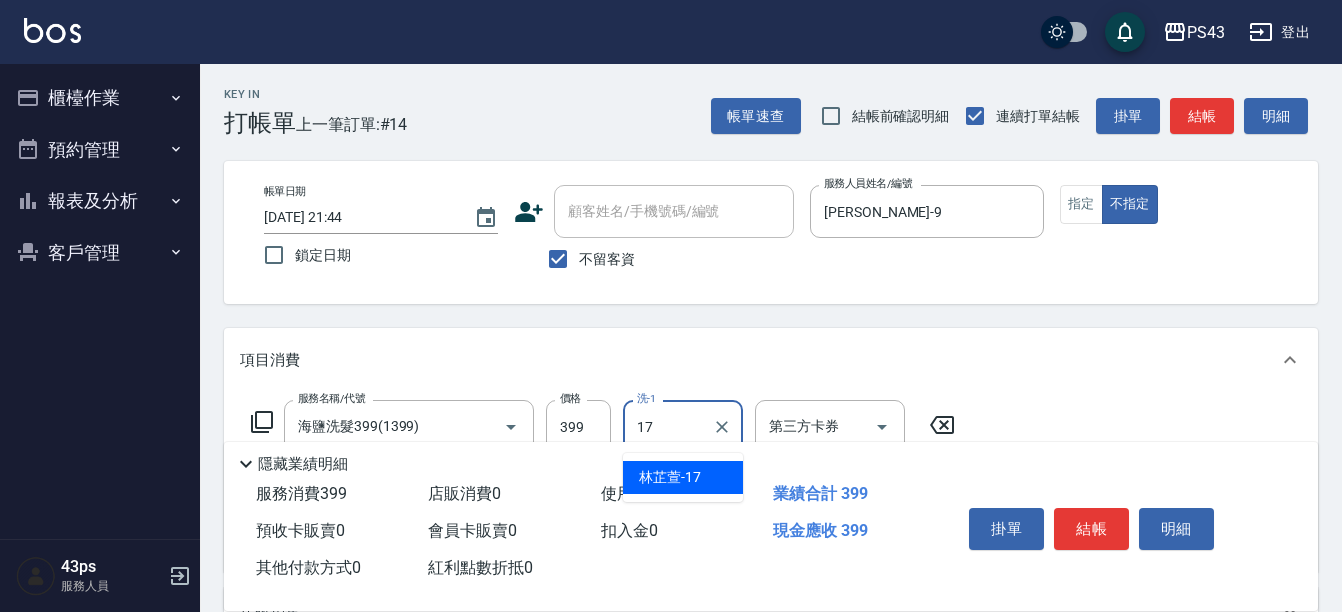 type on "[PERSON_NAME]-17" 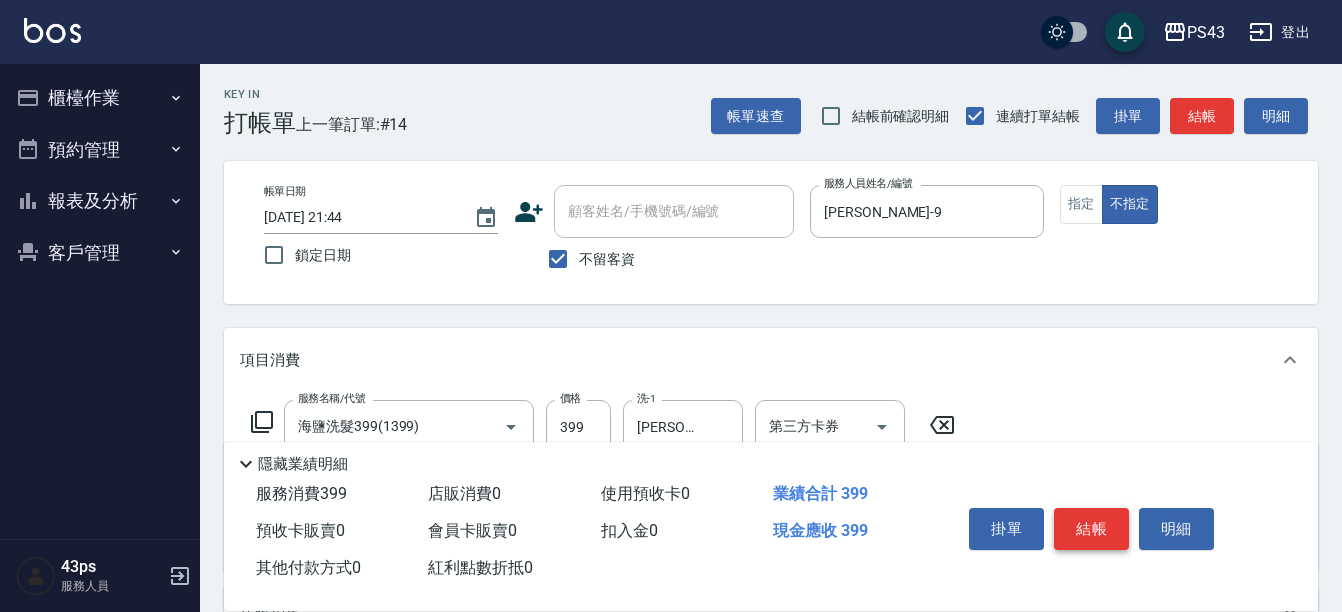 click on "結帳" at bounding box center [1091, 529] 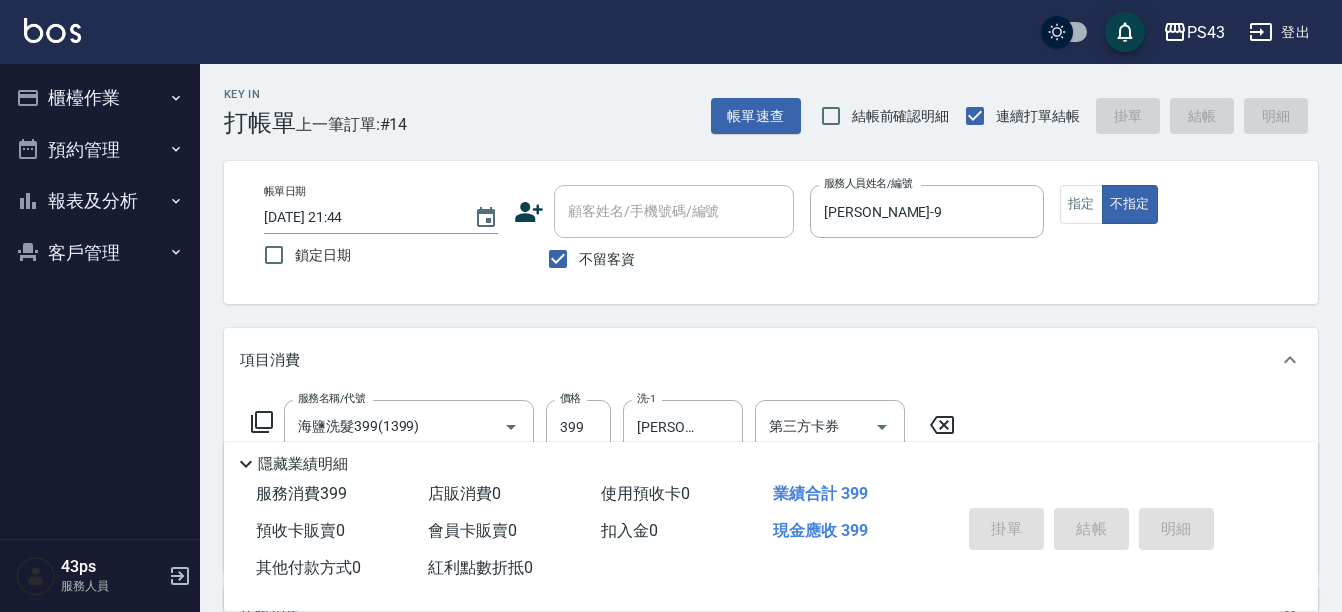 type 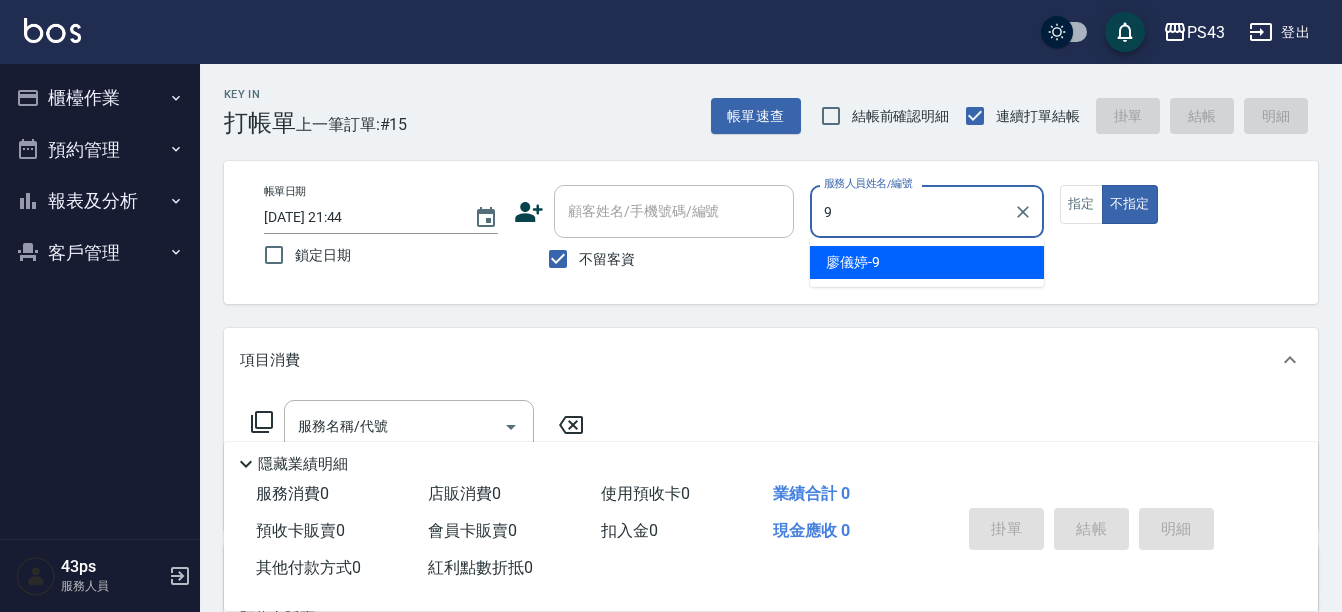 type on "[PERSON_NAME]-9" 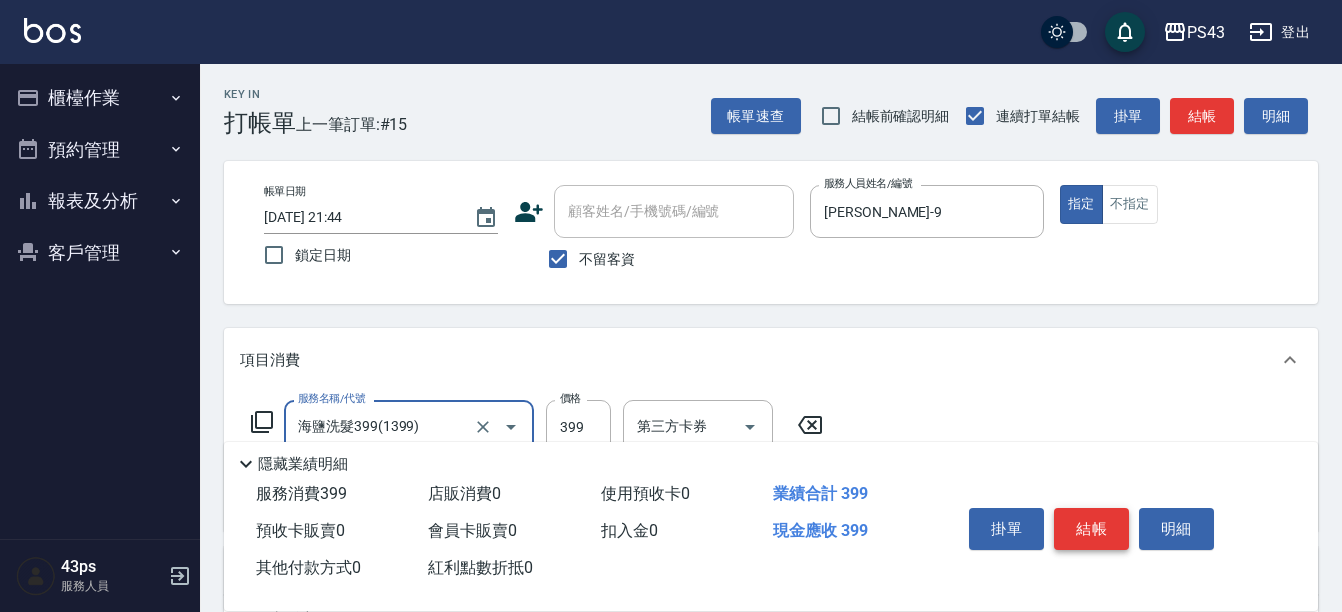 type on "海鹽洗髮399(1399)" 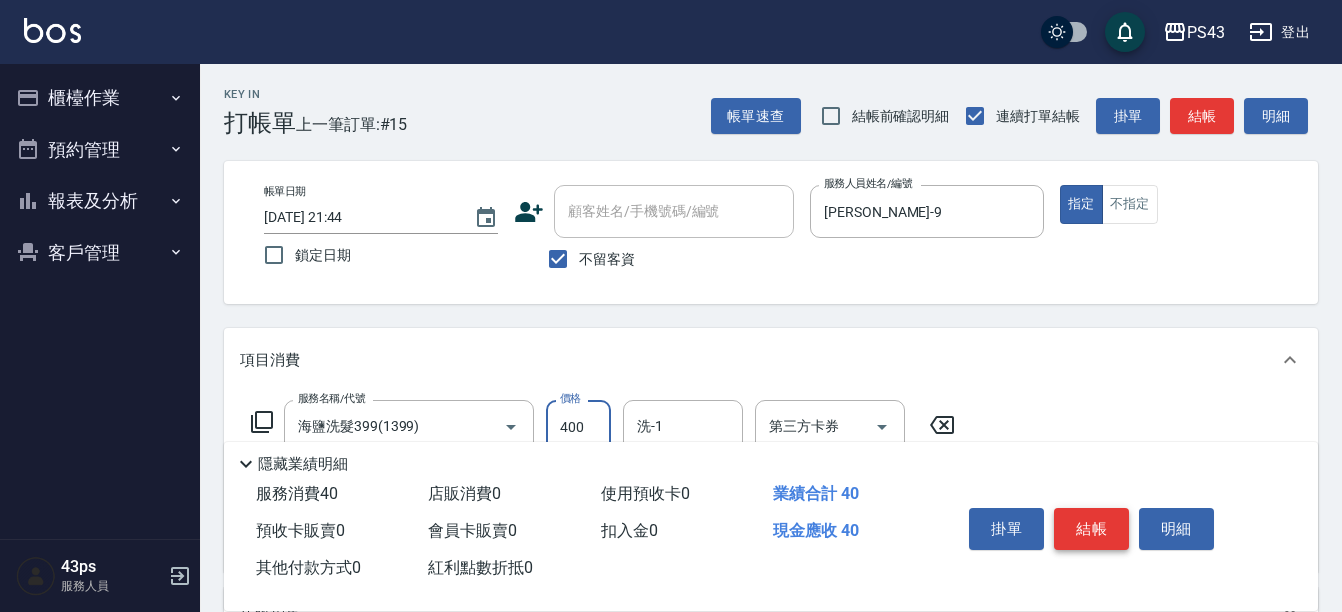 type on "400" 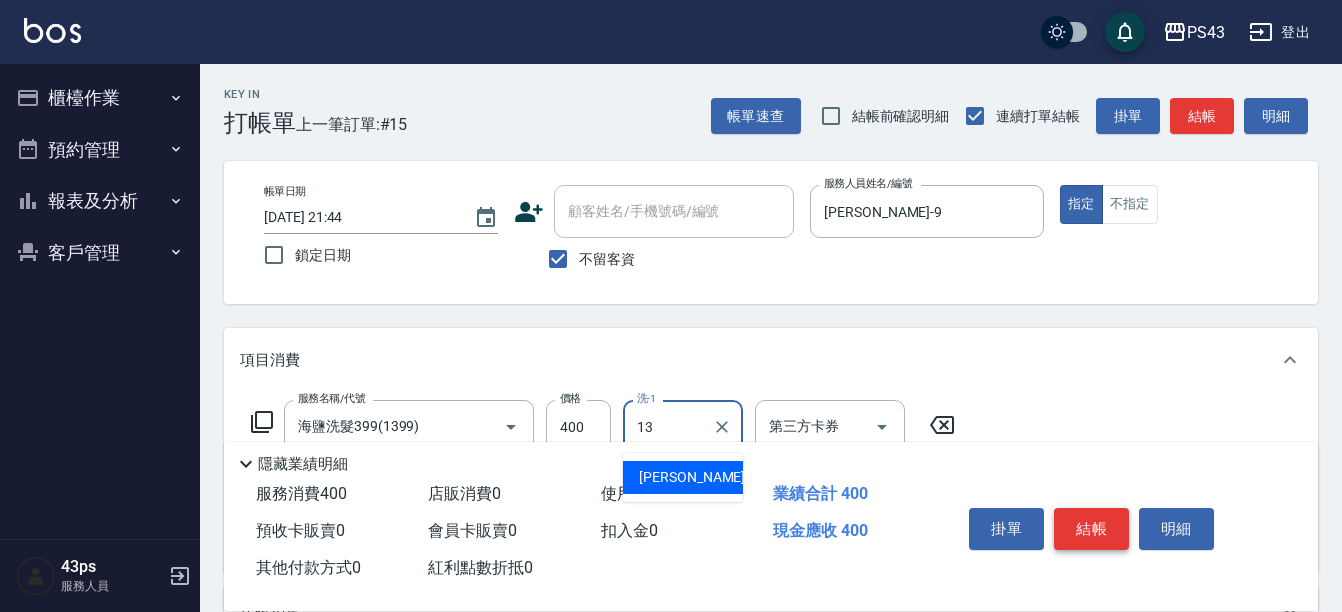type on "[PERSON_NAME]13" 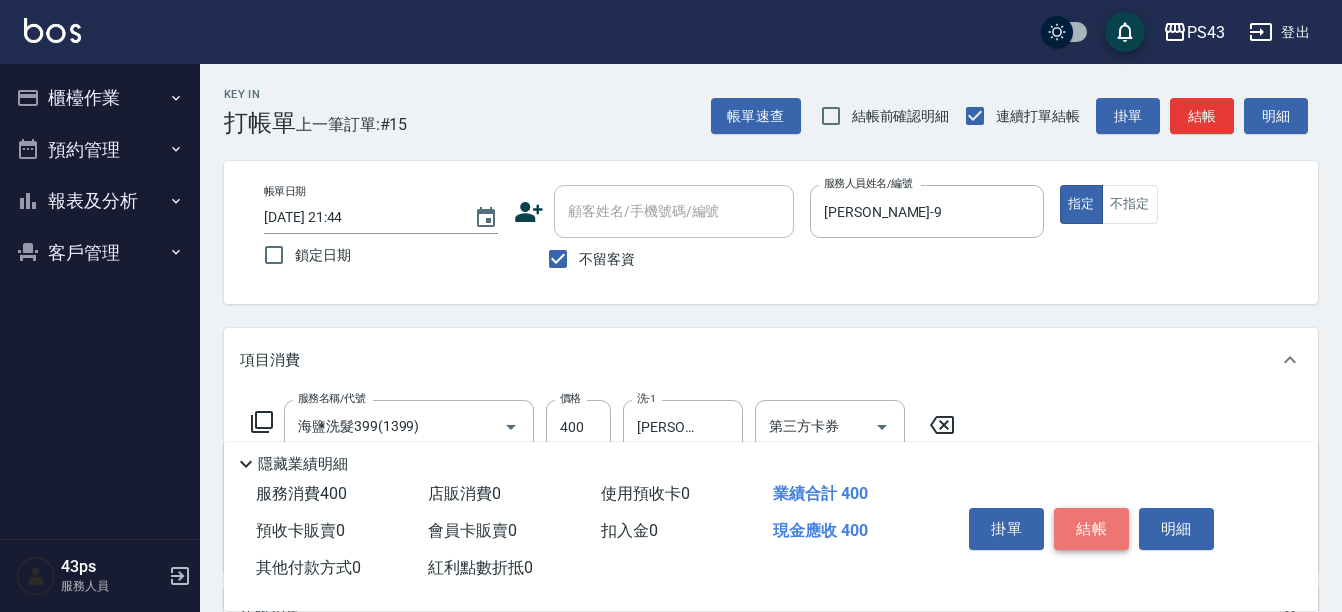 click on "結帳" at bounding box center [1091, 529] 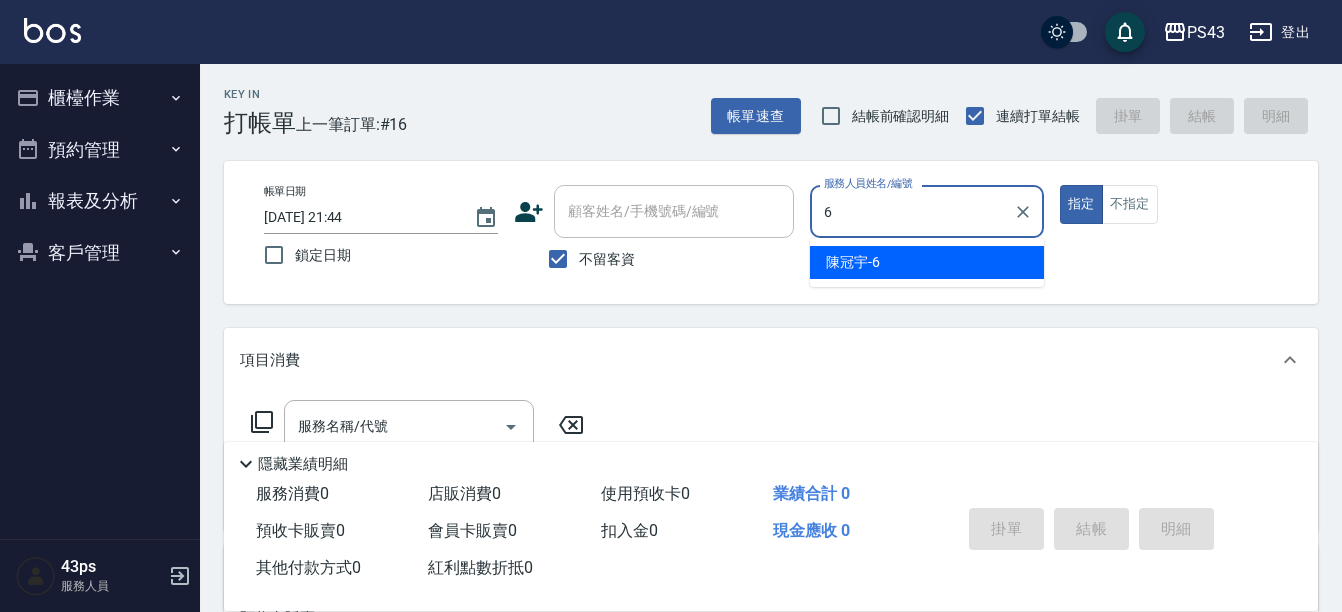 type on "[PERSON_NAME]-6" 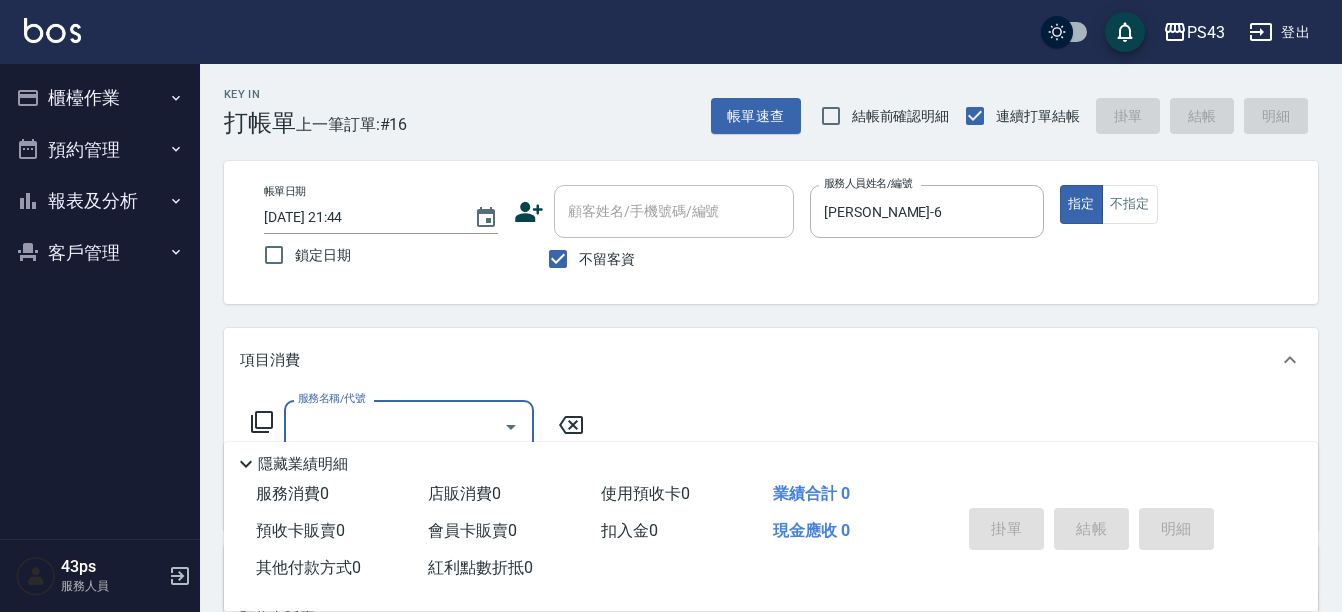 type on "2" 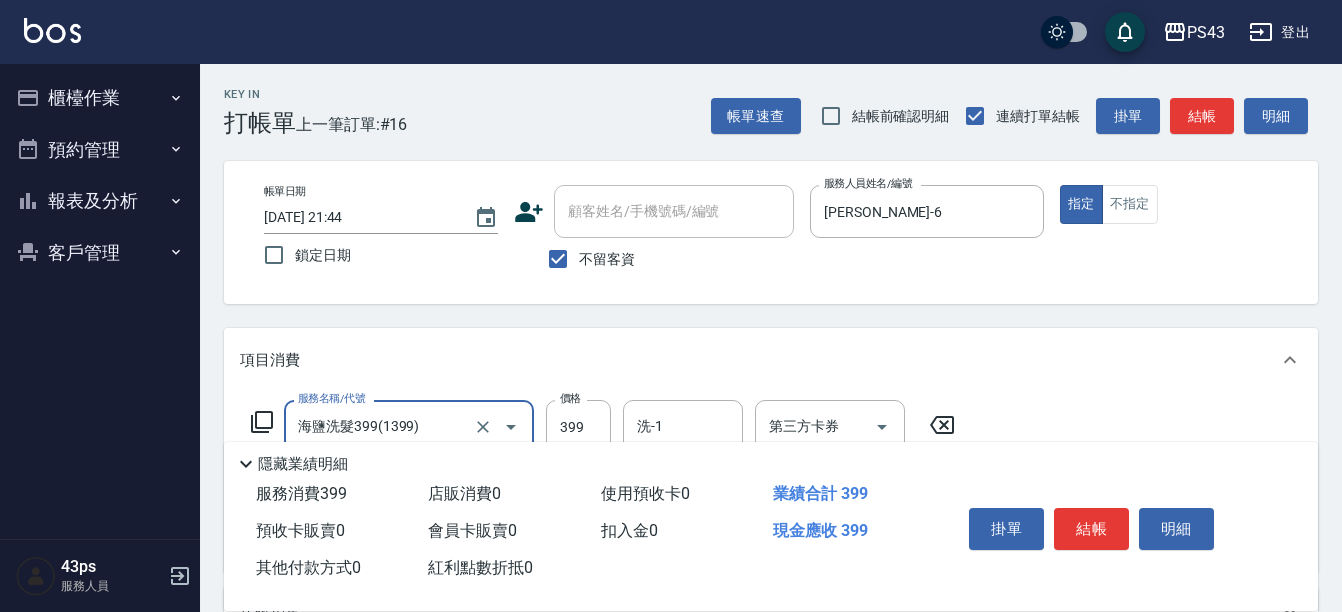 type on "海鹽洗髮399(1399)" 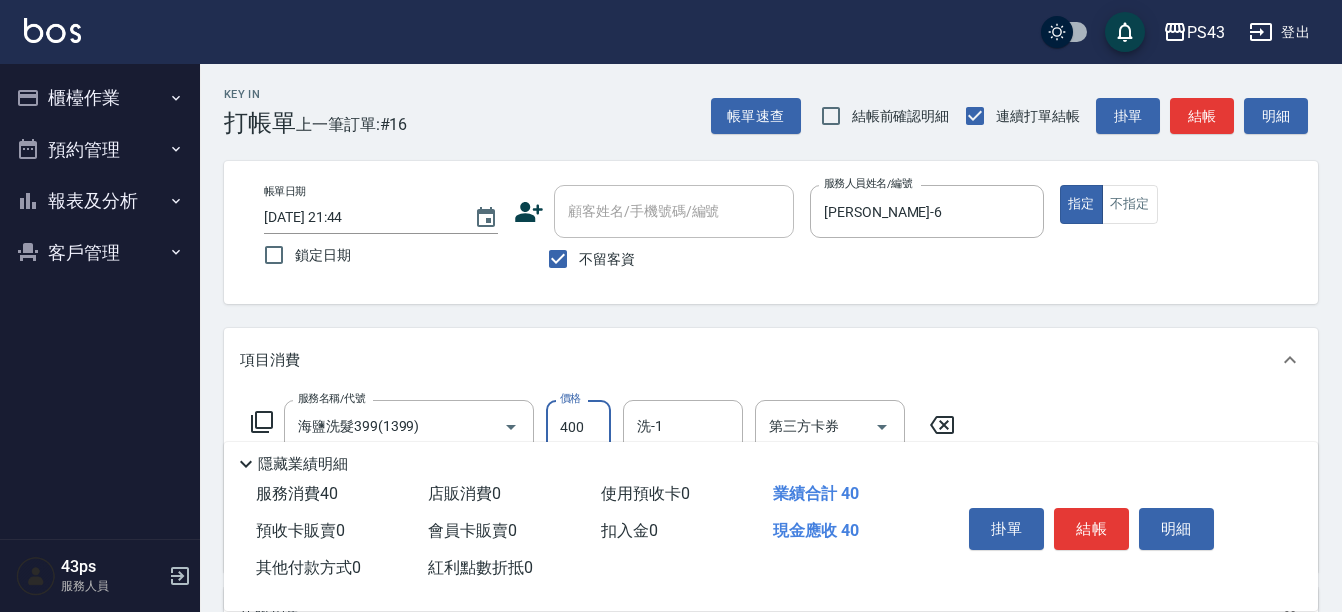 type on "400" 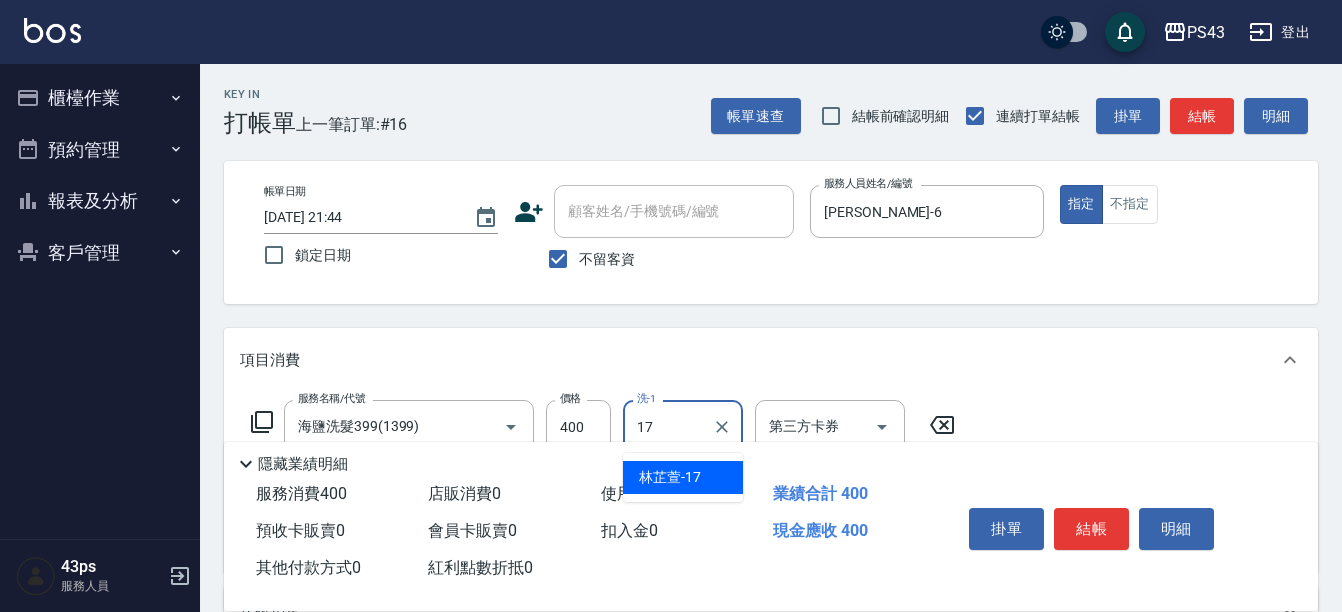 type on "[PERSON_NAME]-17" 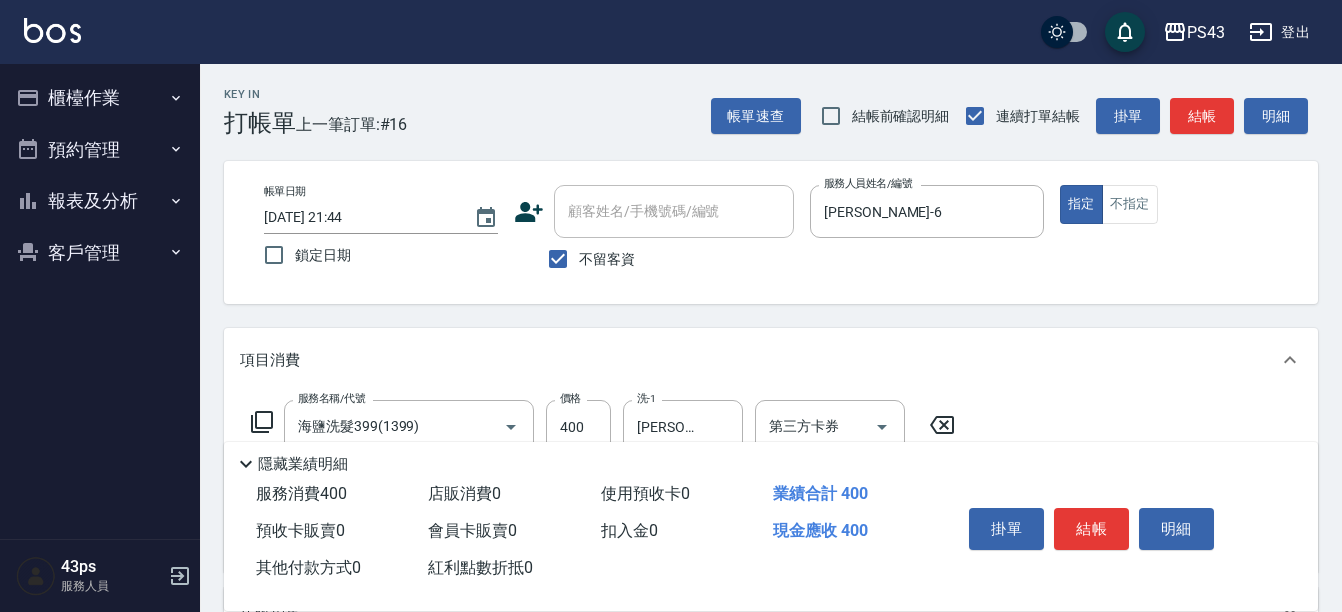 click on "結帳" at bounding box center (1091, 529) 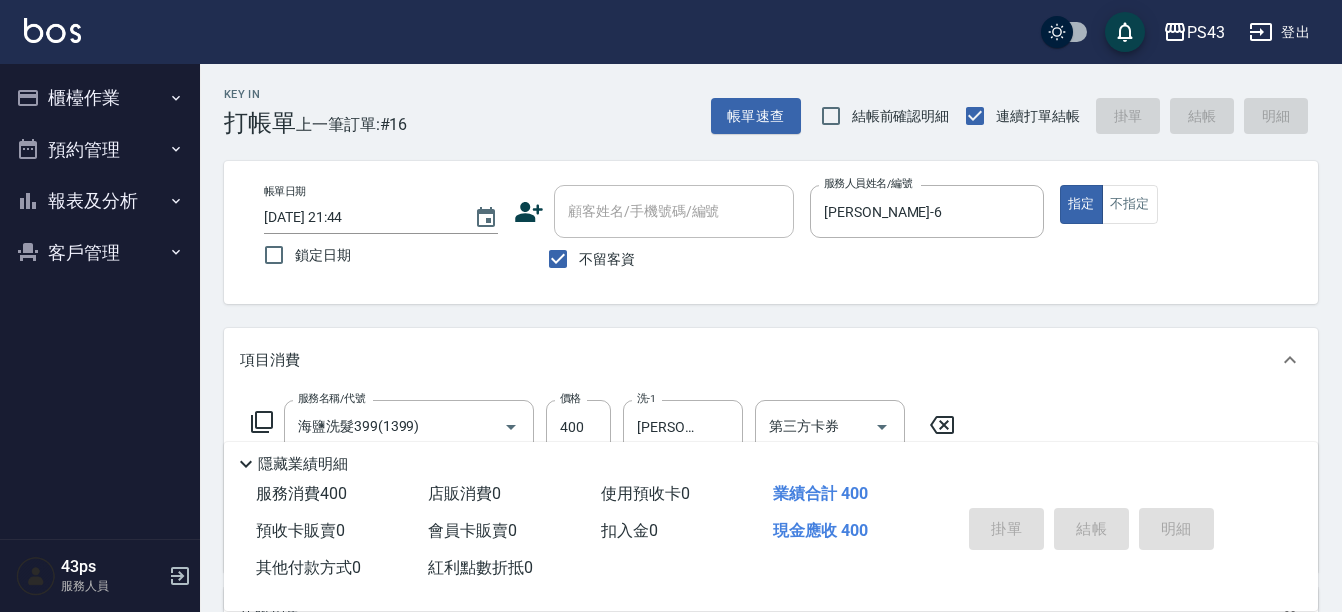type 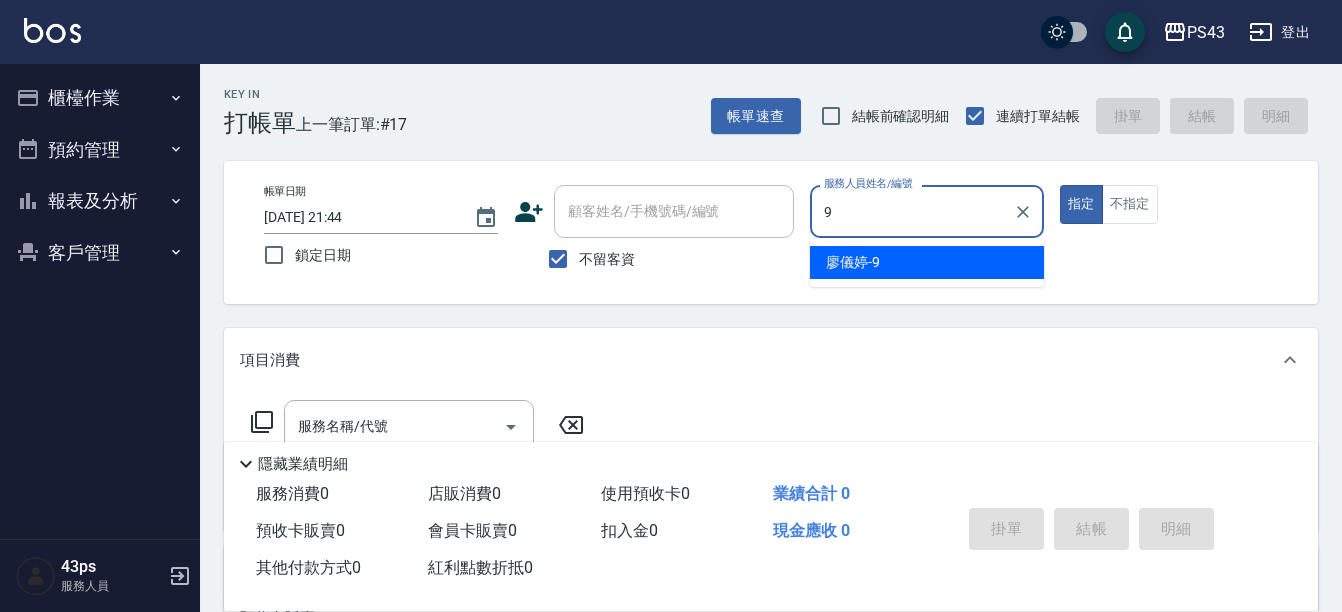 type on "[PERSON_NAME]-9" 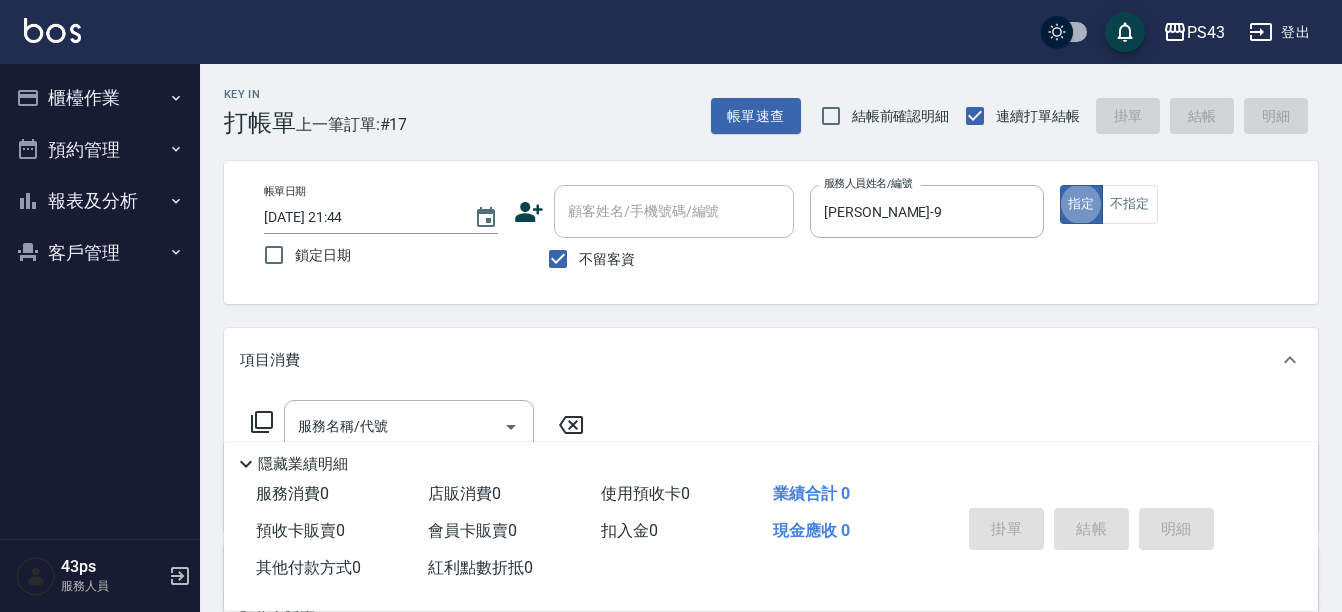 click 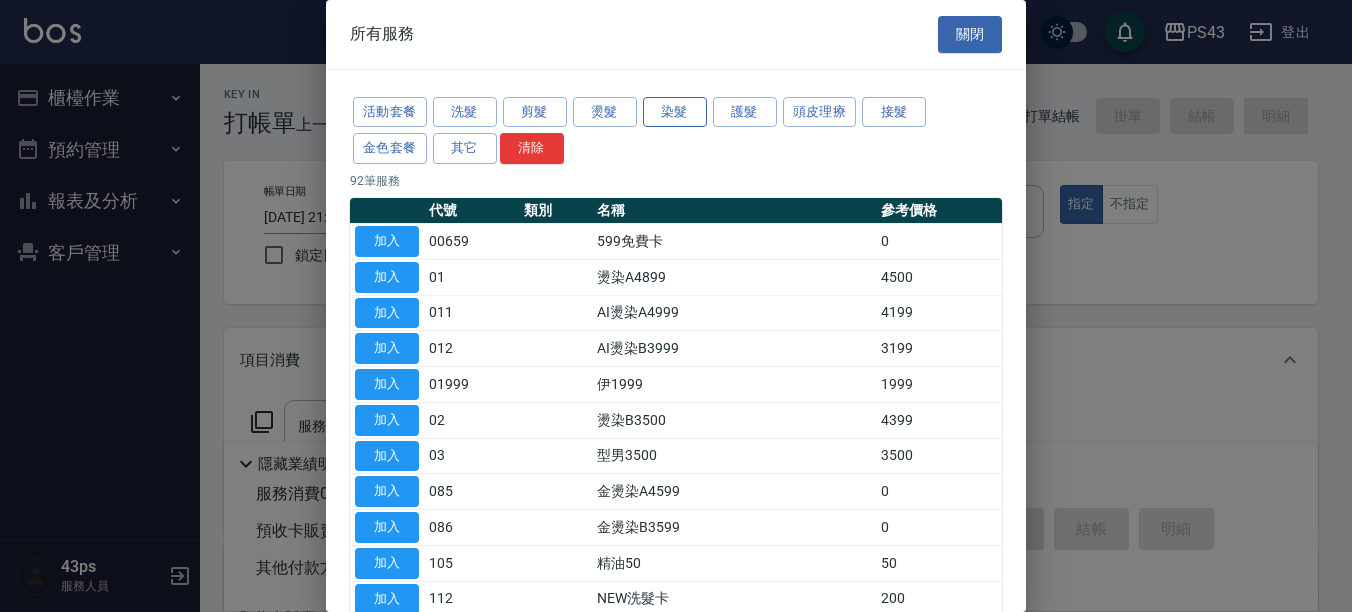 click on "染髮" at bounding box center (675, 112) 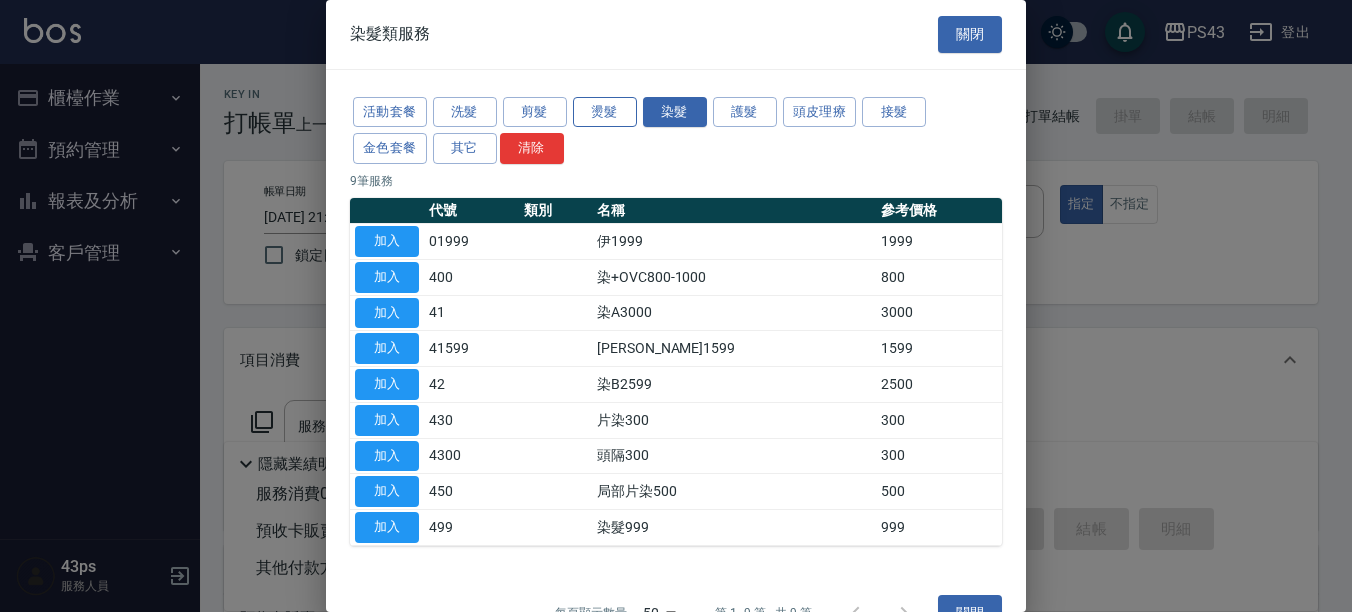 click on "燙髮" at bounding box center (605, 112) 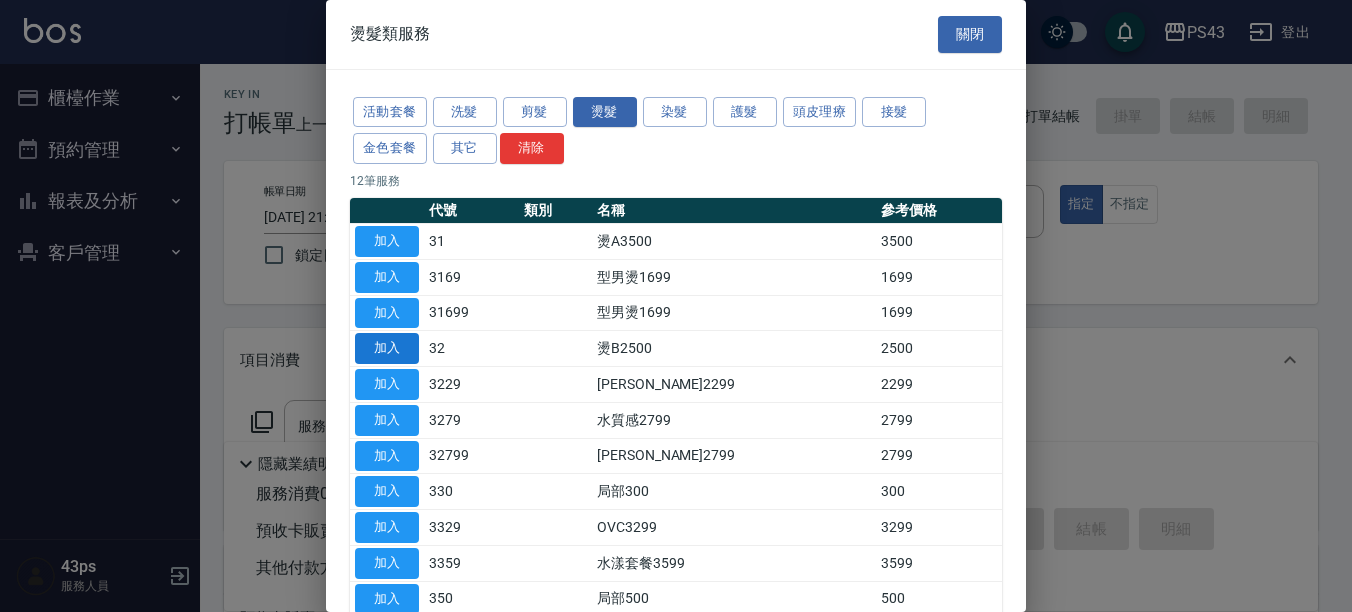 click on "加入" at bounding box center (387, 348) 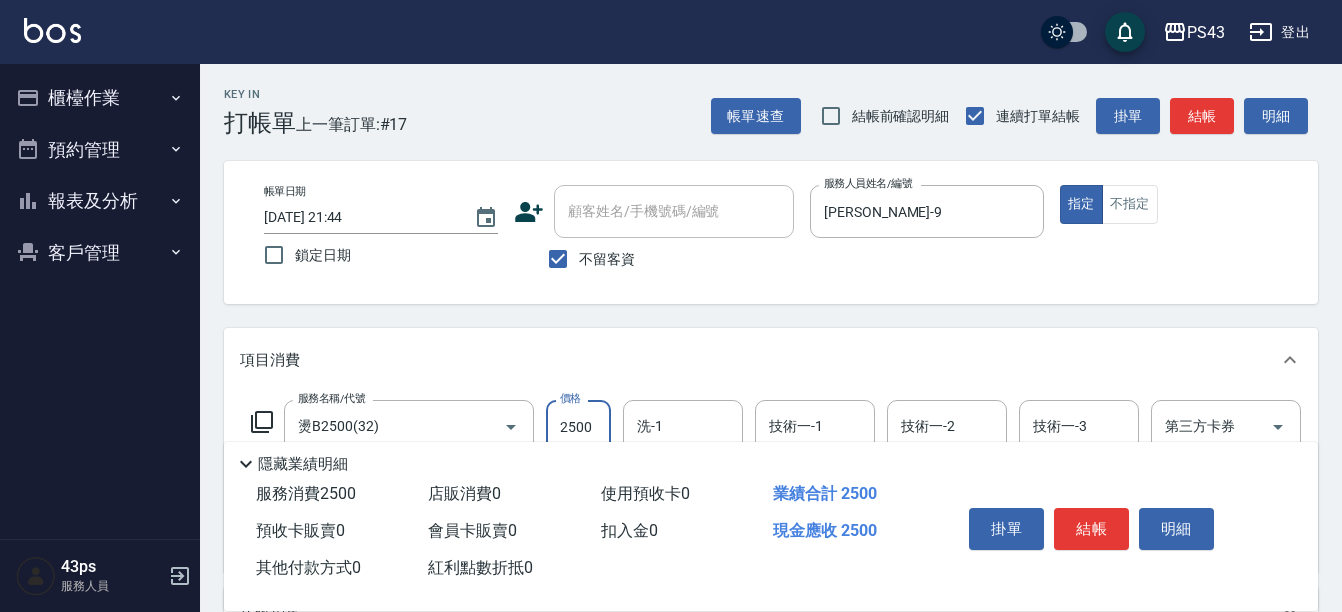 click on "2500" at bounding box center (578, 427) 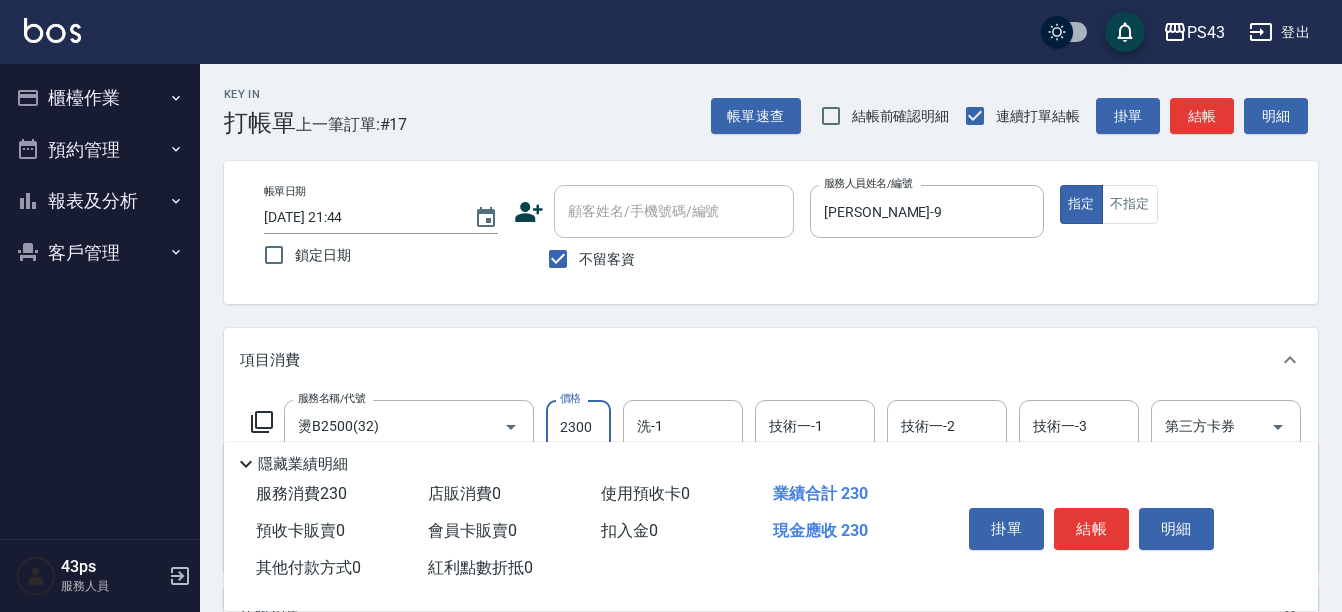 type on "2300" 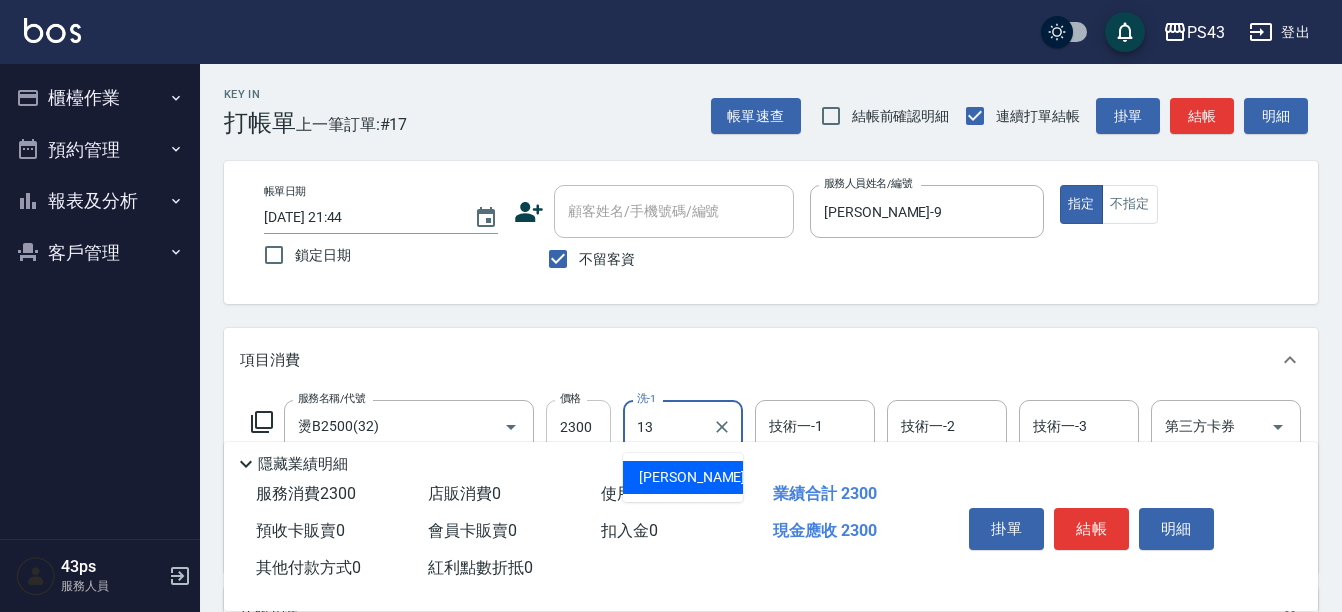 type on "[PERSON_NAME]13" 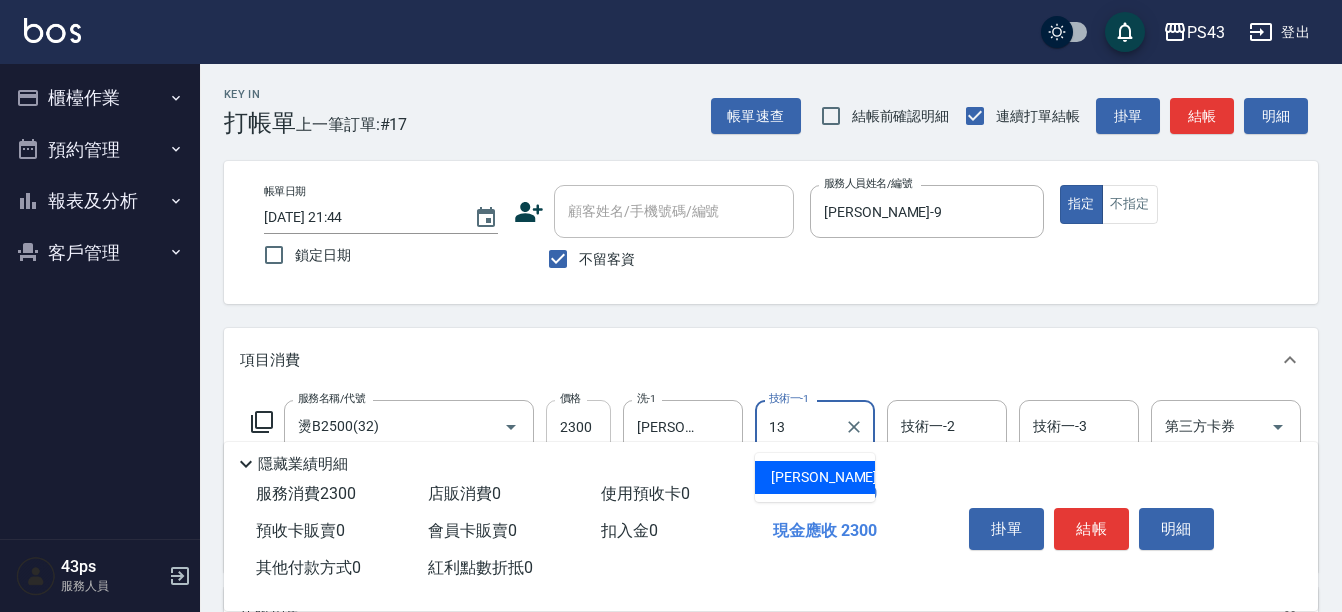 type on "[PERSON_NAME]13" 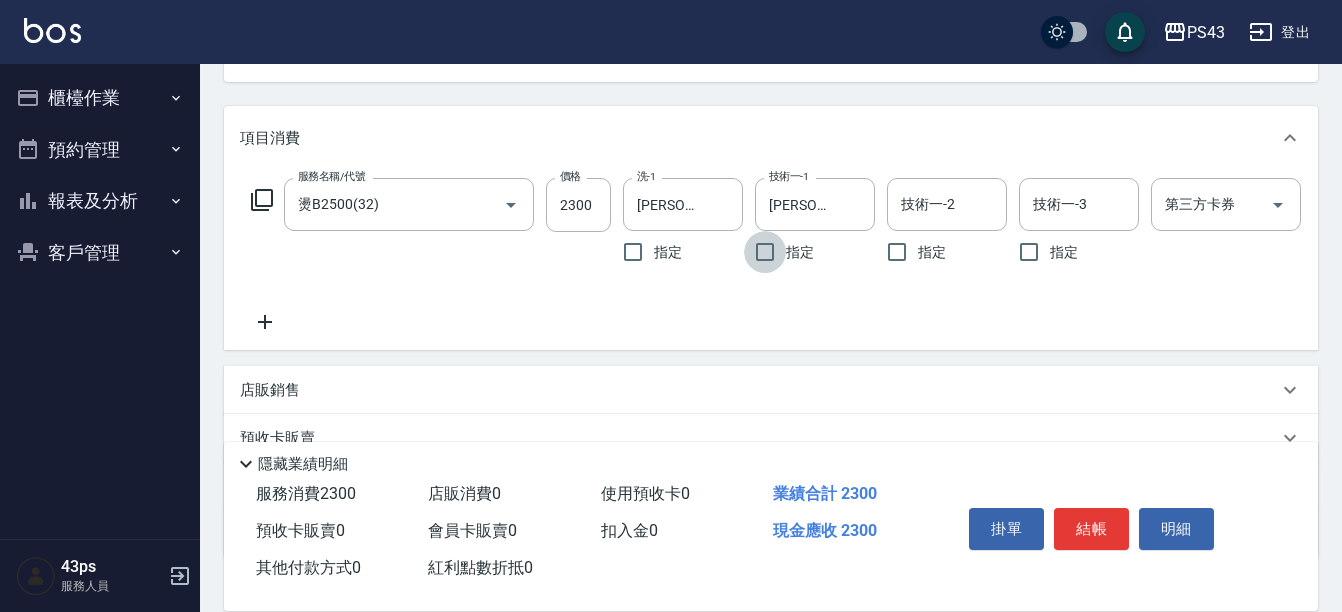 scroll, scrollTop: 100, scrollLeft: 0, axis: vertical 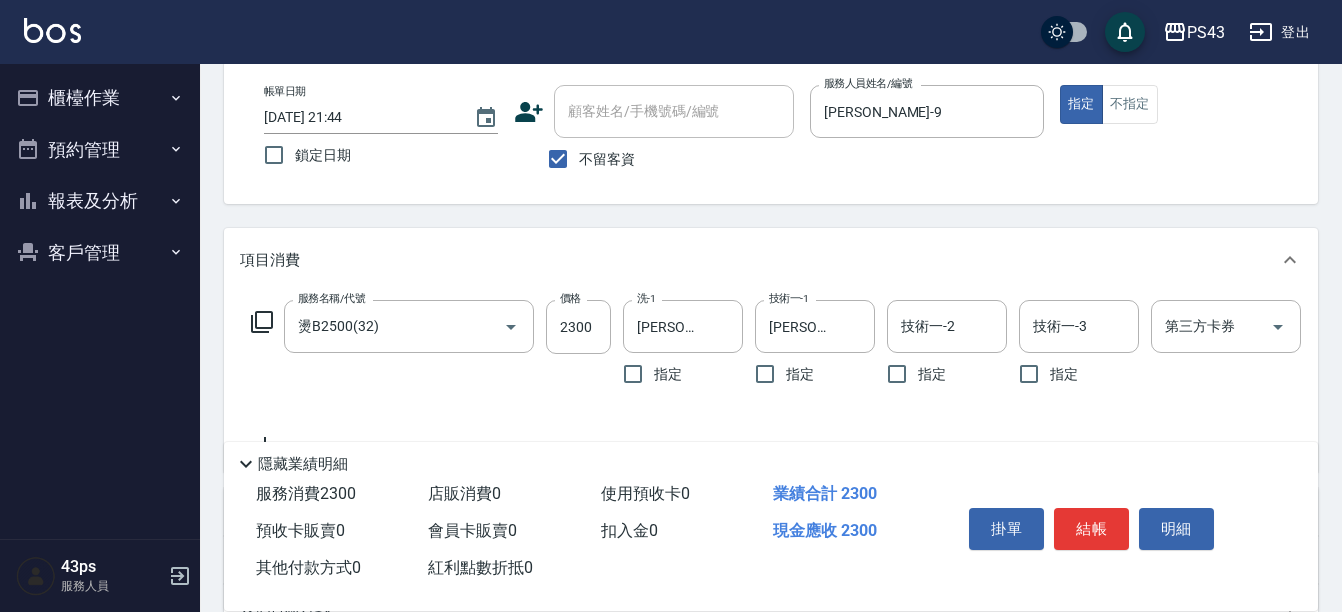 click 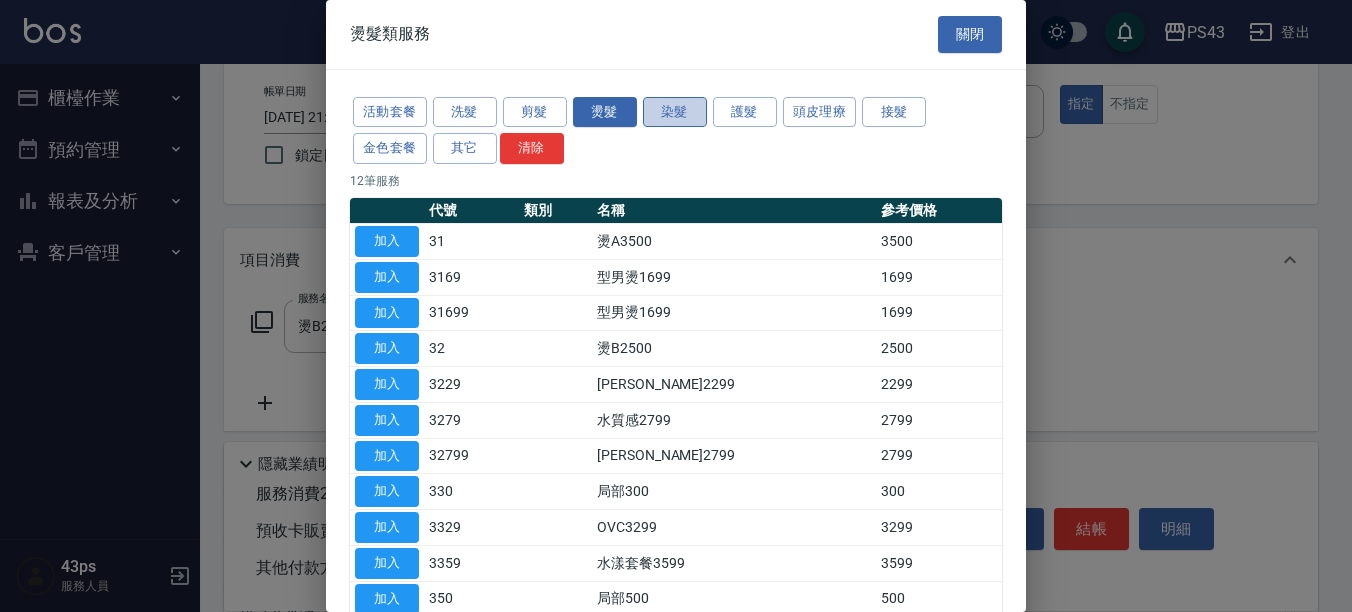 click on "染髮" at bounding box center [675, 112] 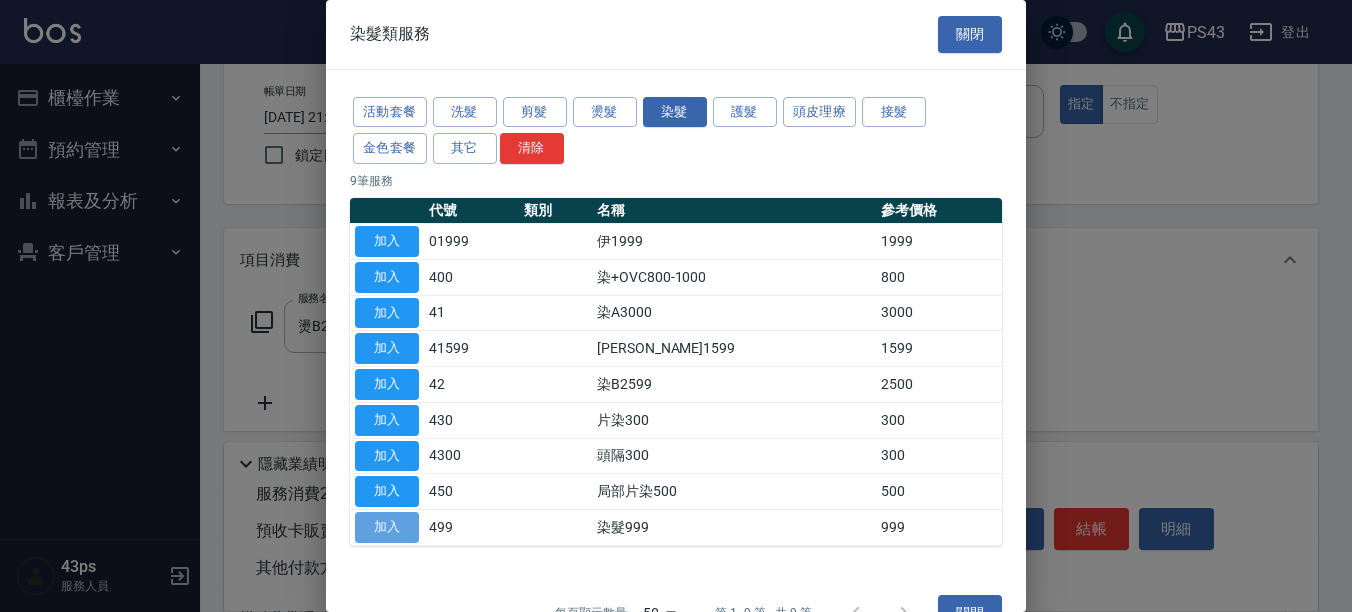 click on "加入" at bounding box center [387, 527] 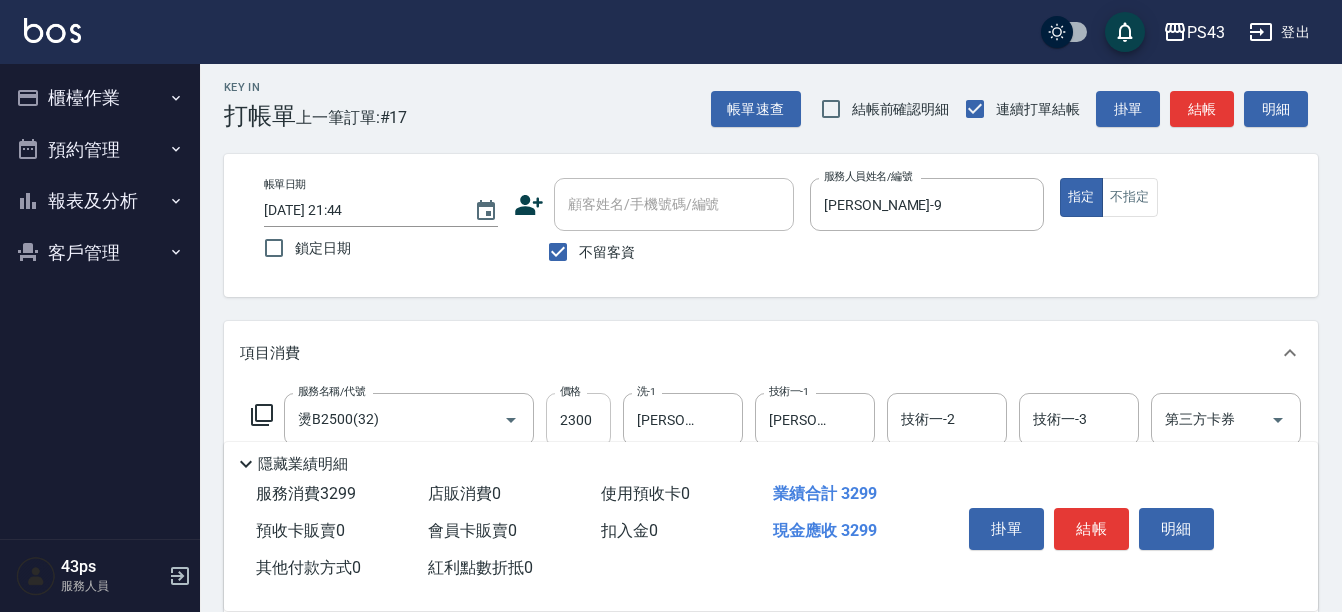scroll, scrollTop: 200, scrollLeft: 0, axis: vertical 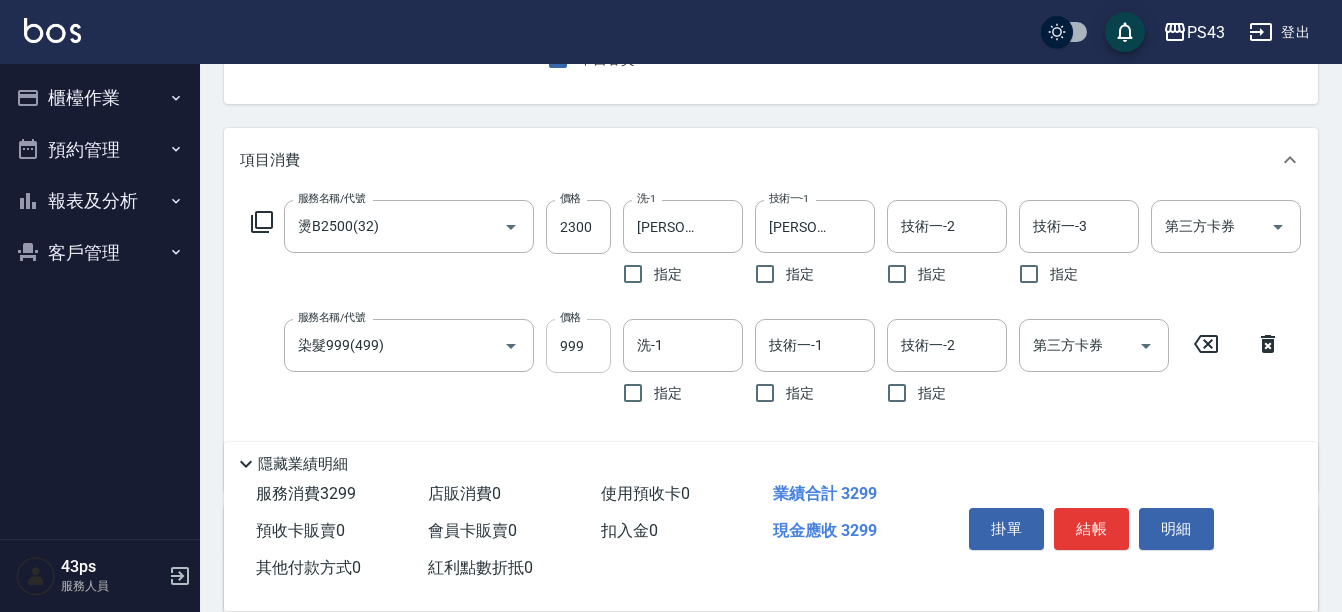 click on "999" at bounding box center (578, 346) 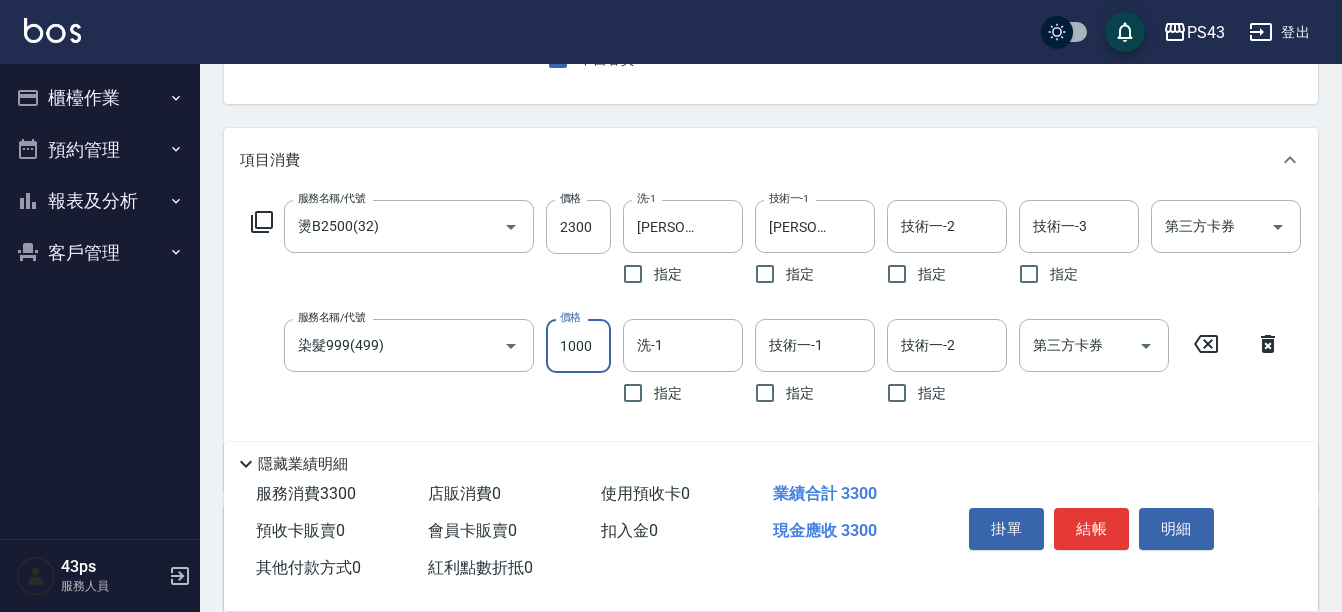 type on "1000" 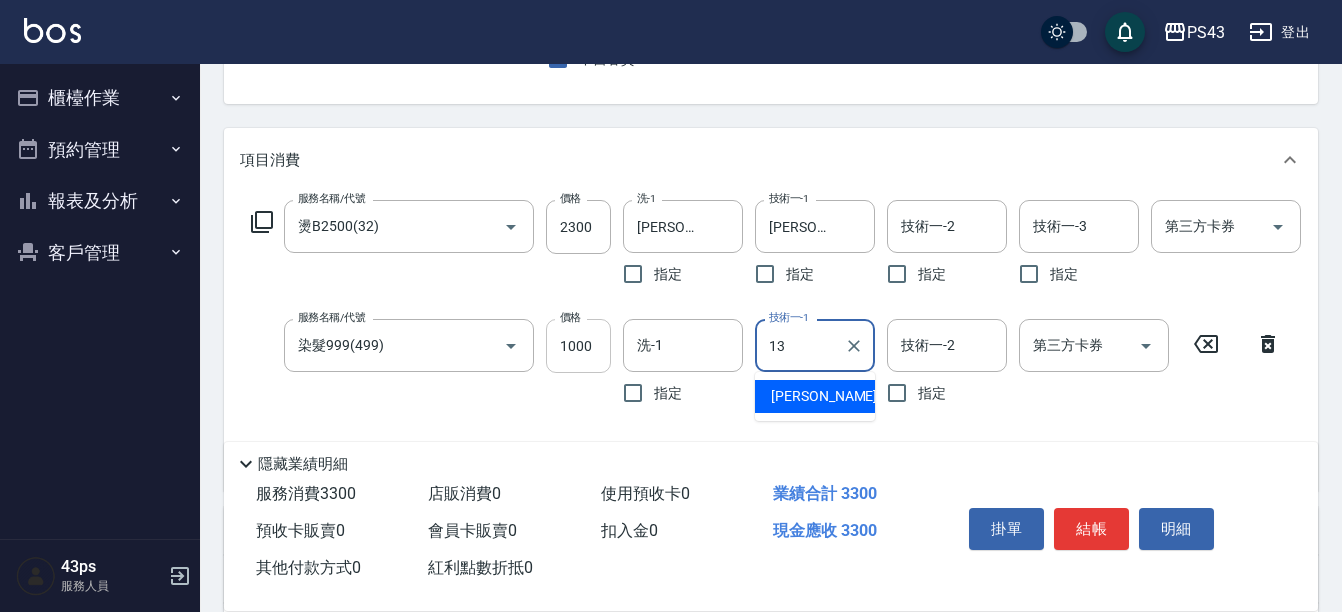 type on "[PERSON_NAME]13" 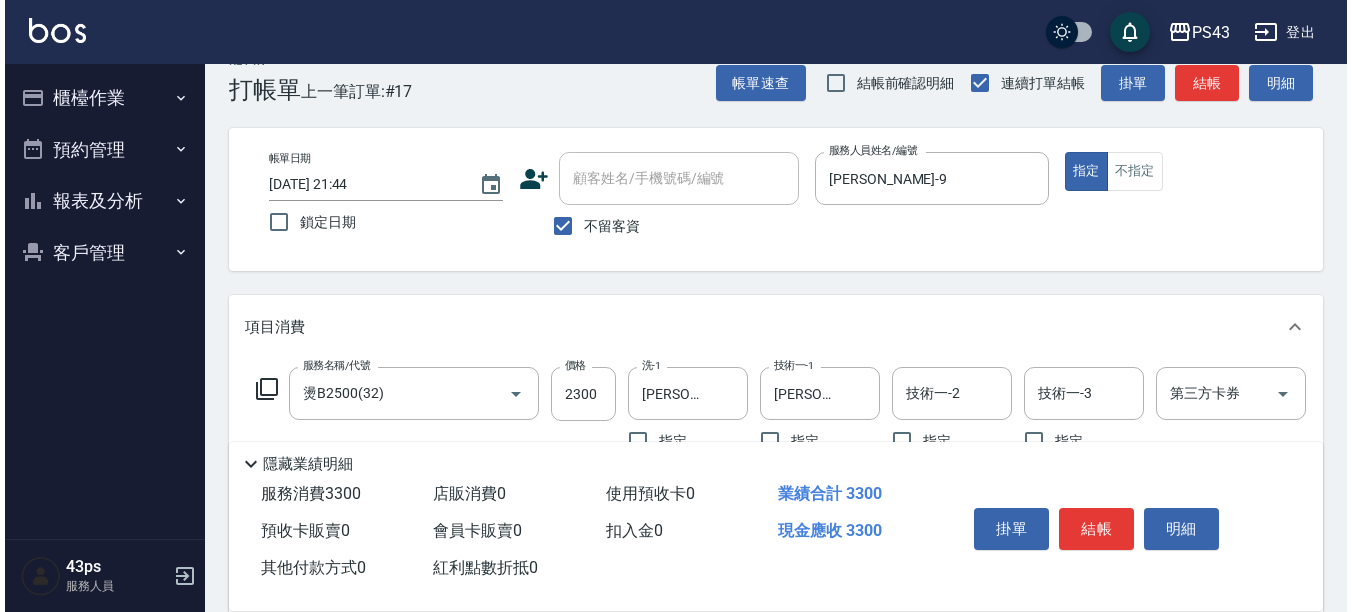 scroll, scrollTop: 0, scrollLeft: 0, axis: both 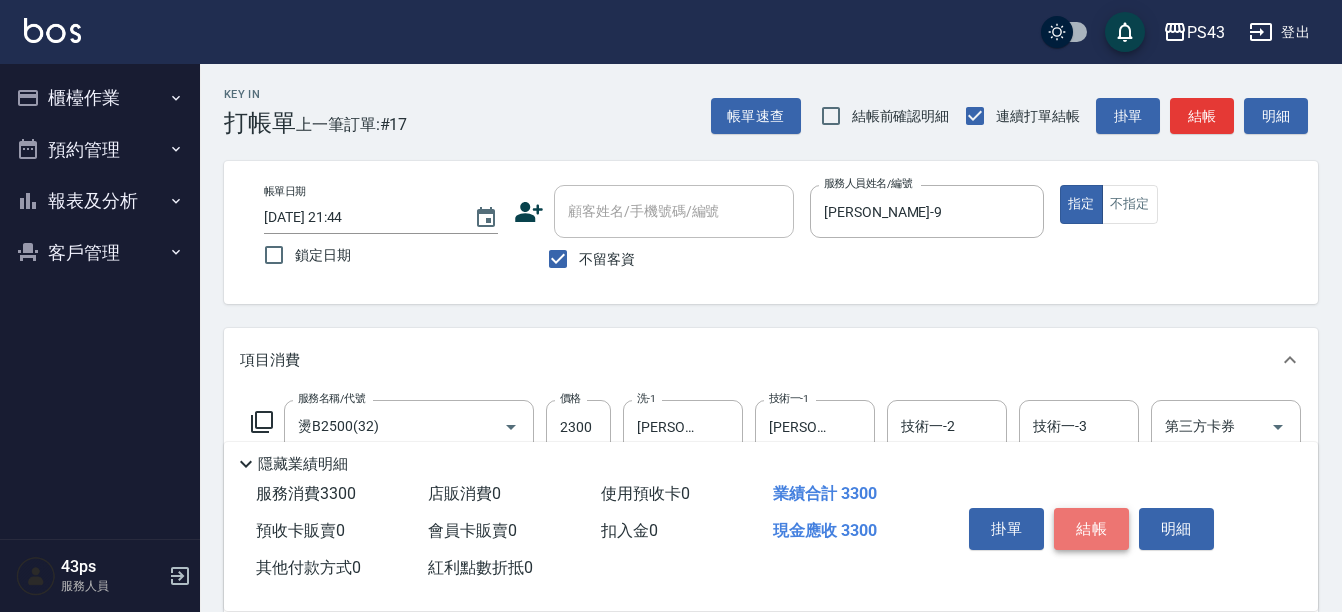 click on "結帳" at bounding box center (1091, 529) 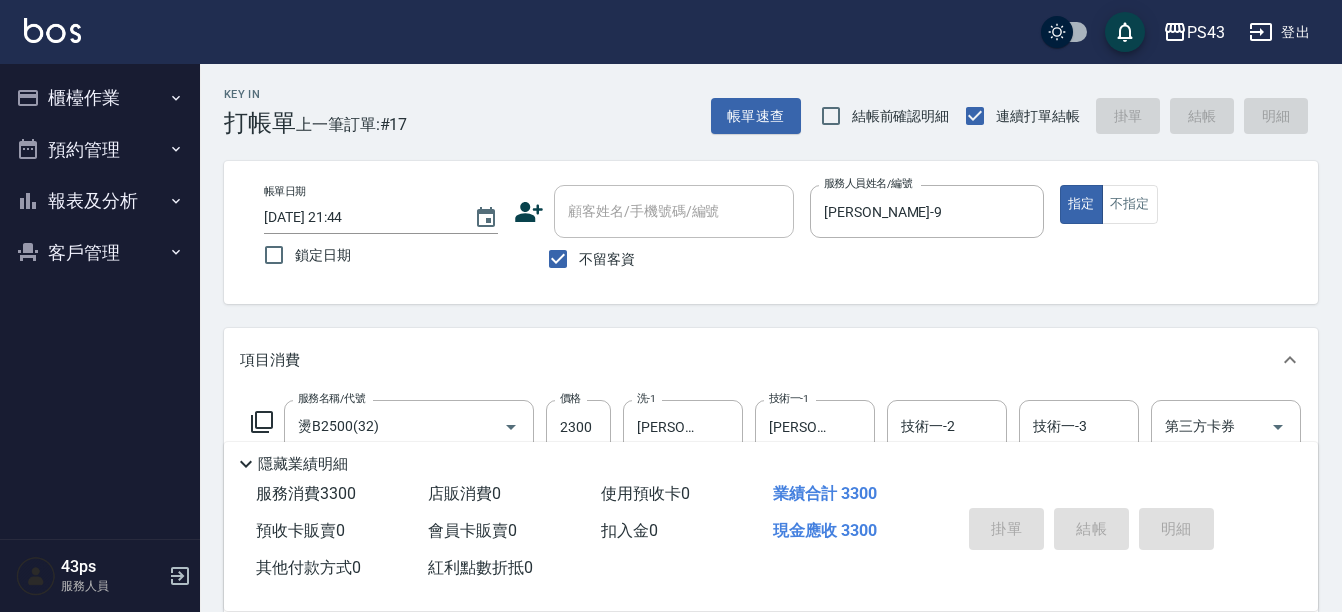 type on "[DATE] 21:47" 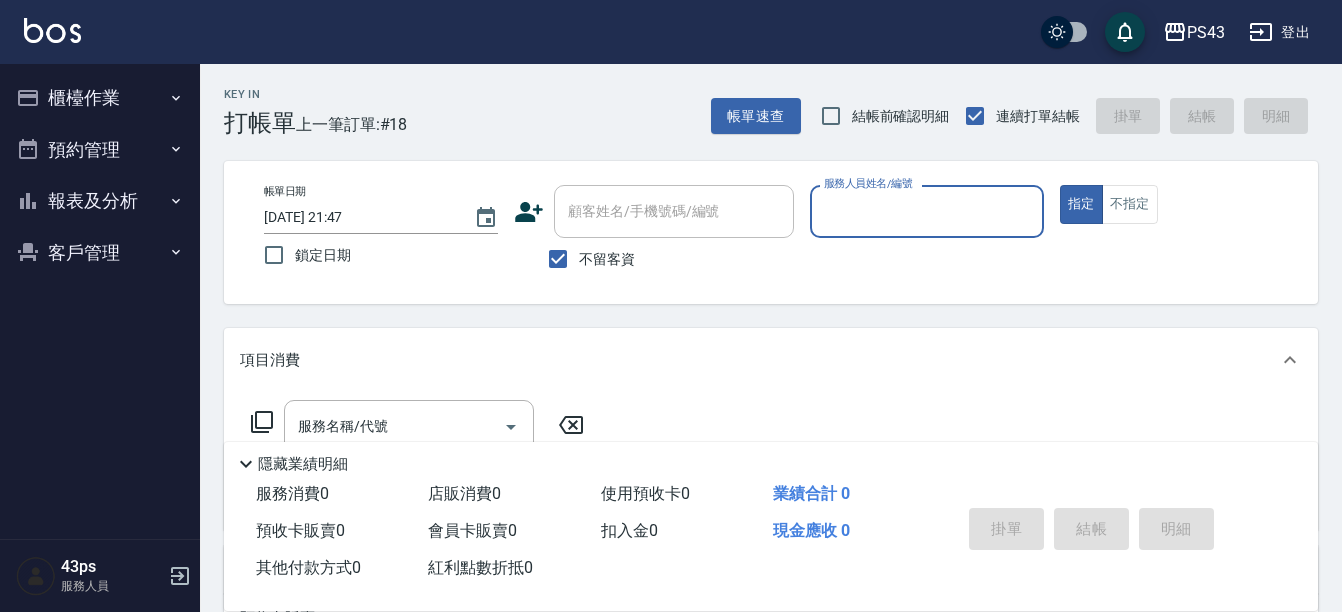click on "櫃檯作業" at bounding box center (100, 98) 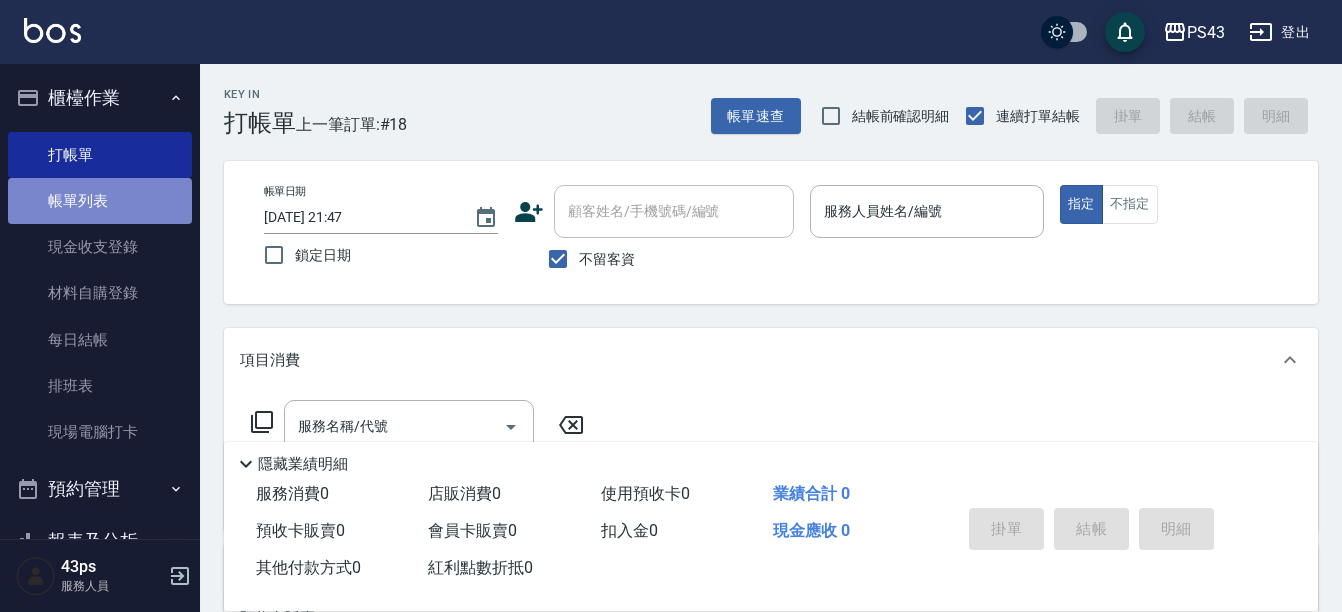 click on "帳單列表" at bounding box center [100, 201] 